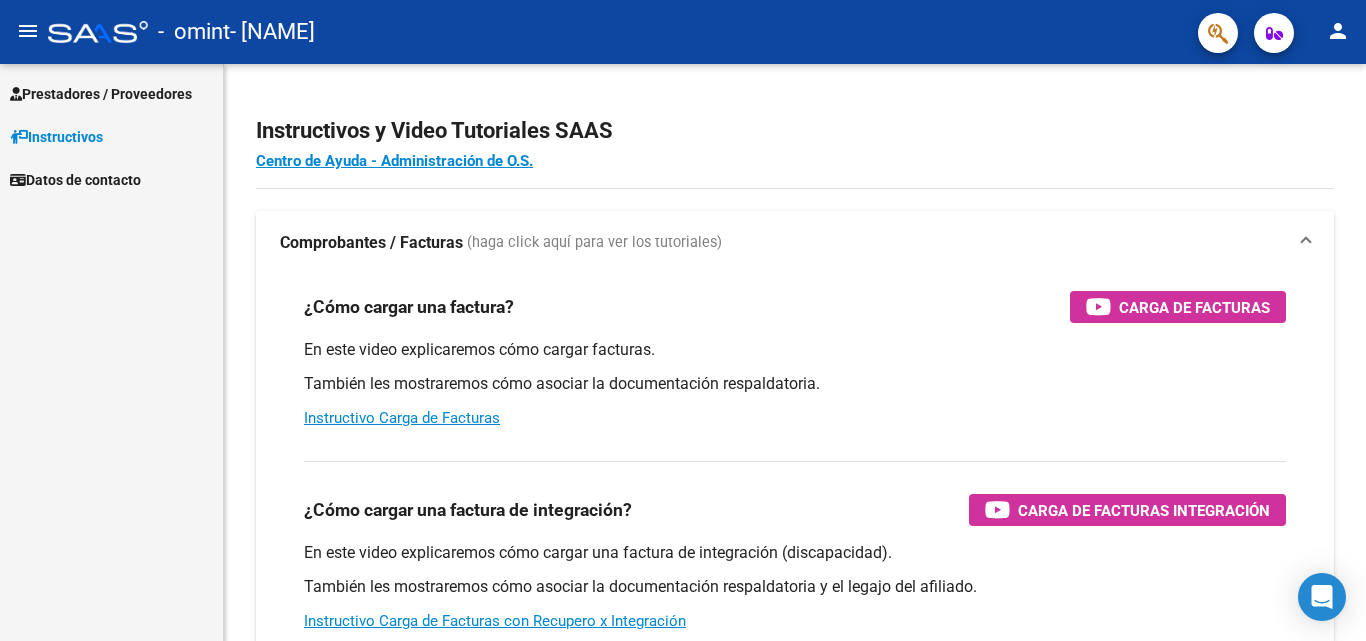 scroll, scrollTop: 0, scrollLeft: 0, axis: both 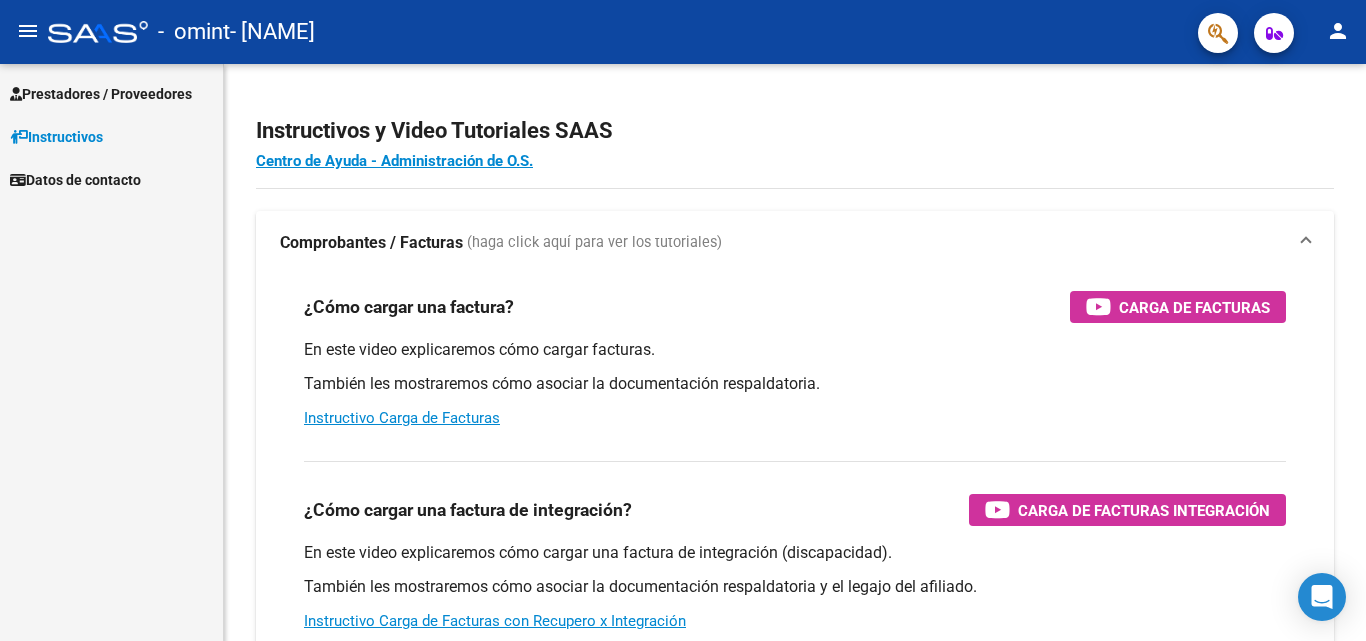 click on "Prestadores / Proveedores" at bounding box center [101, 94] 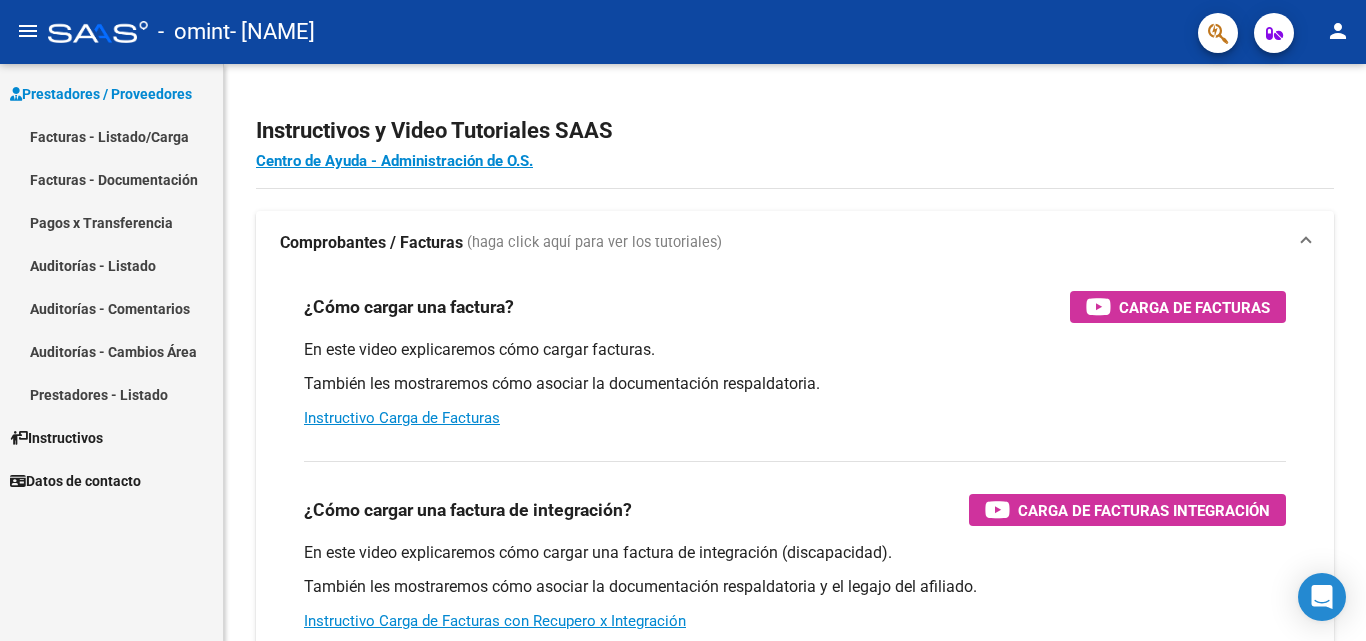 click on "Facturas - Listado/Carga" at bounding box center (111, 136) 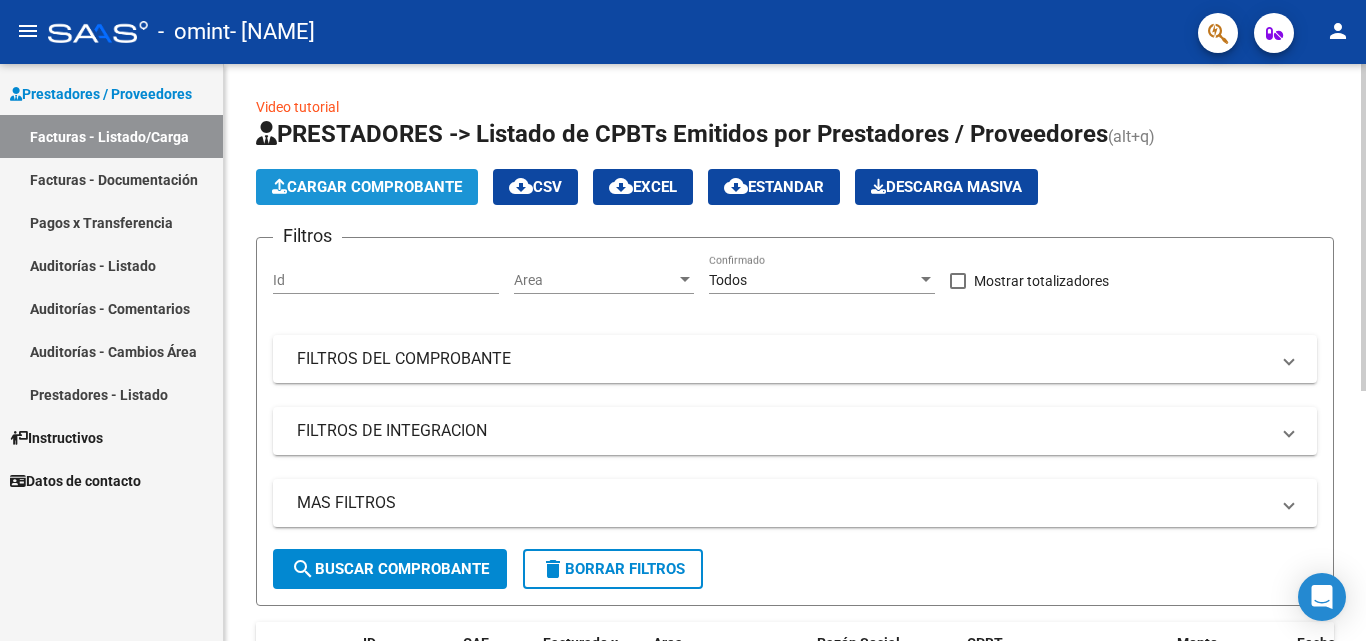 click on "Cargar Comprobante" 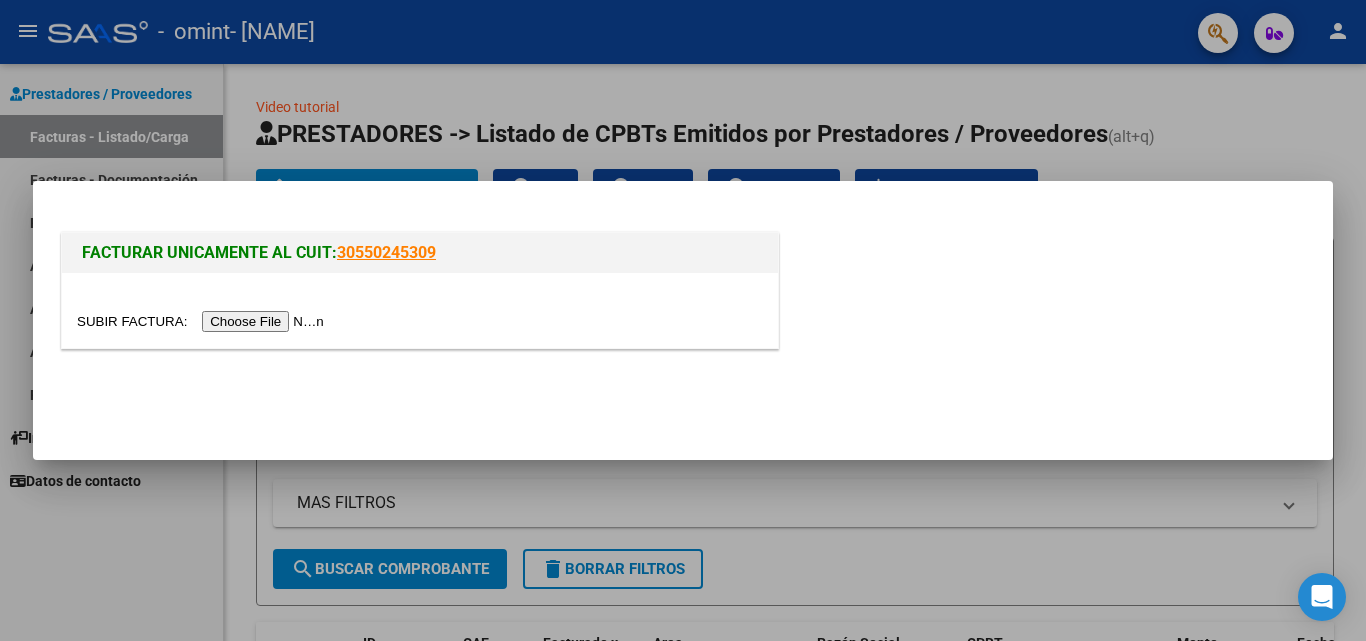 click at bounding box center [203, 321] 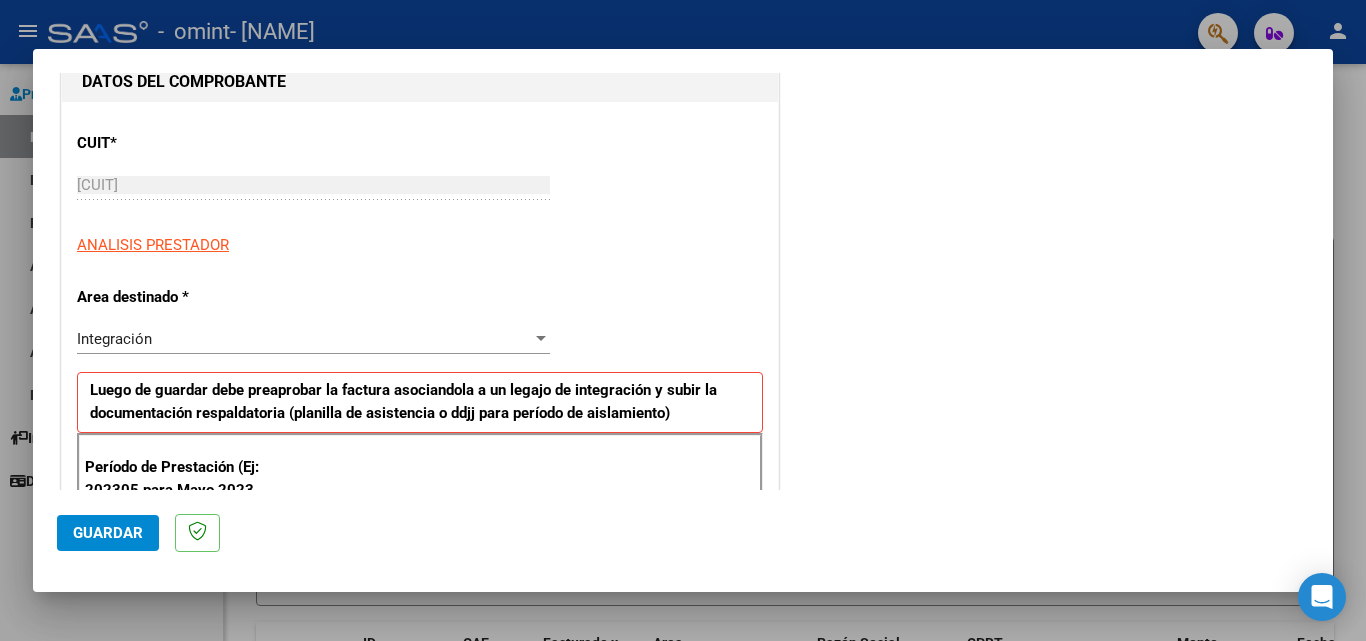 scroll, scrollTop: 226, scrollLeft: 0, axis: vertical 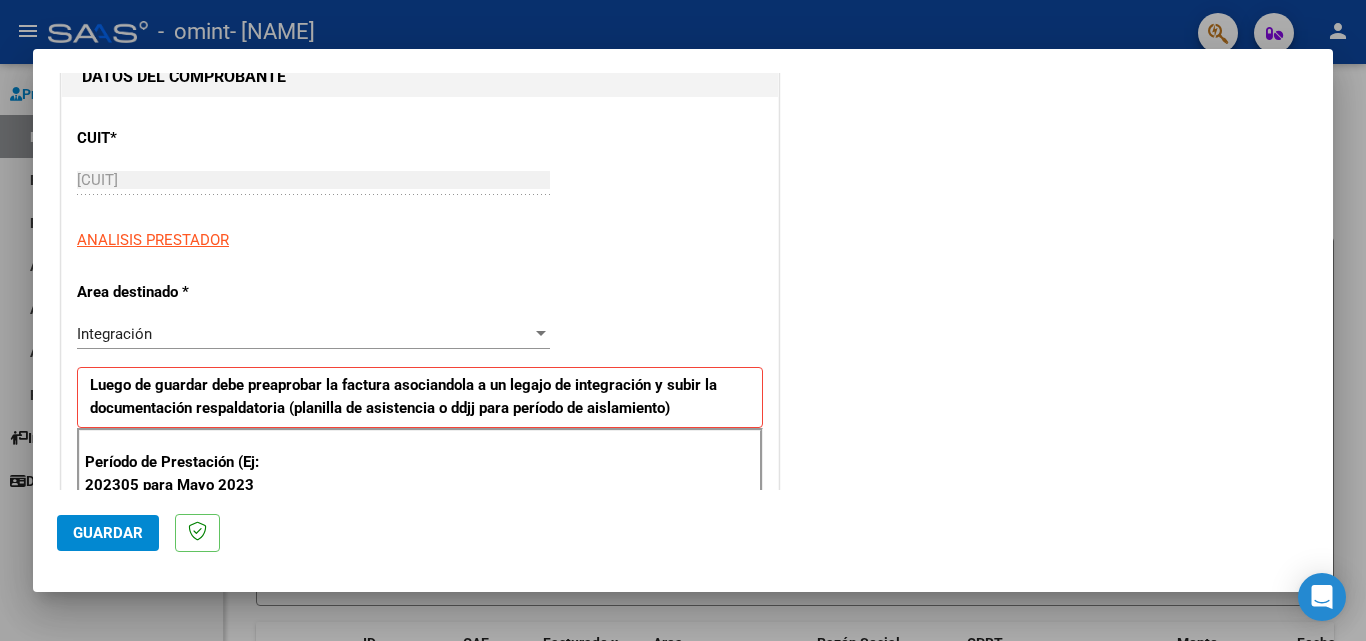 drag, startPoint x: 1340, startPoint y: 208, endPoint x: 1344, endPoint y: 248, distance: 40.1995 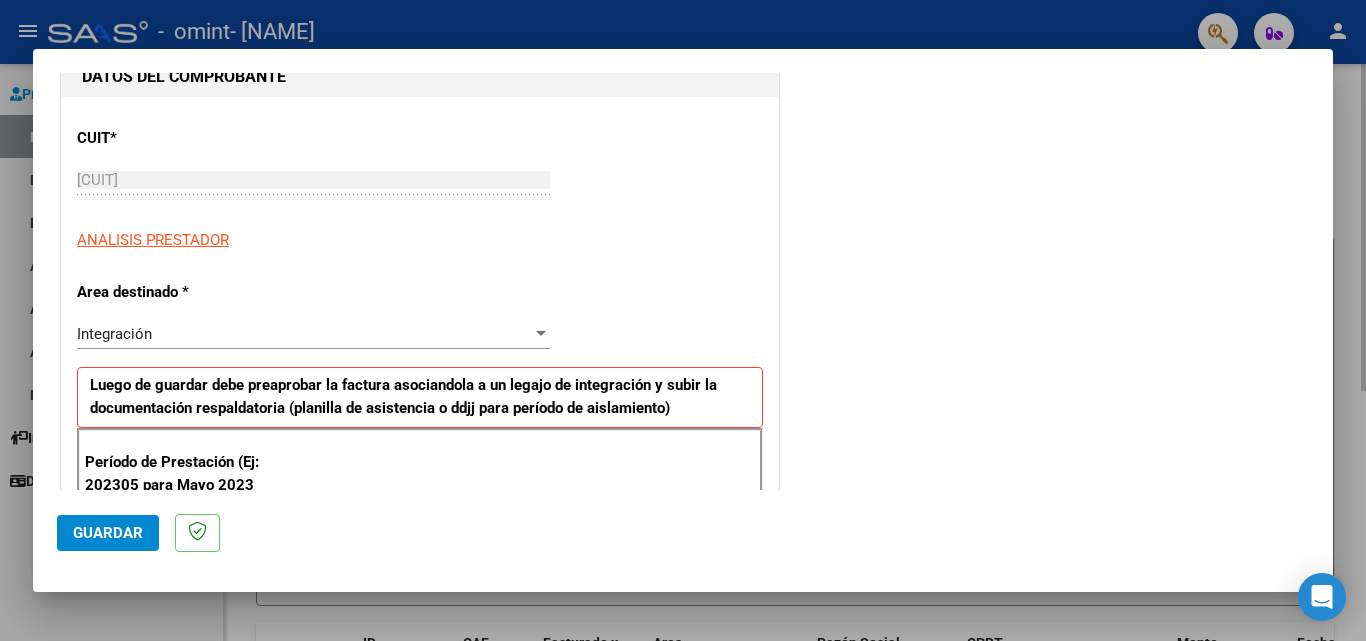 scroll, scrollTop: 0, scrollLeft: 0, axis: both 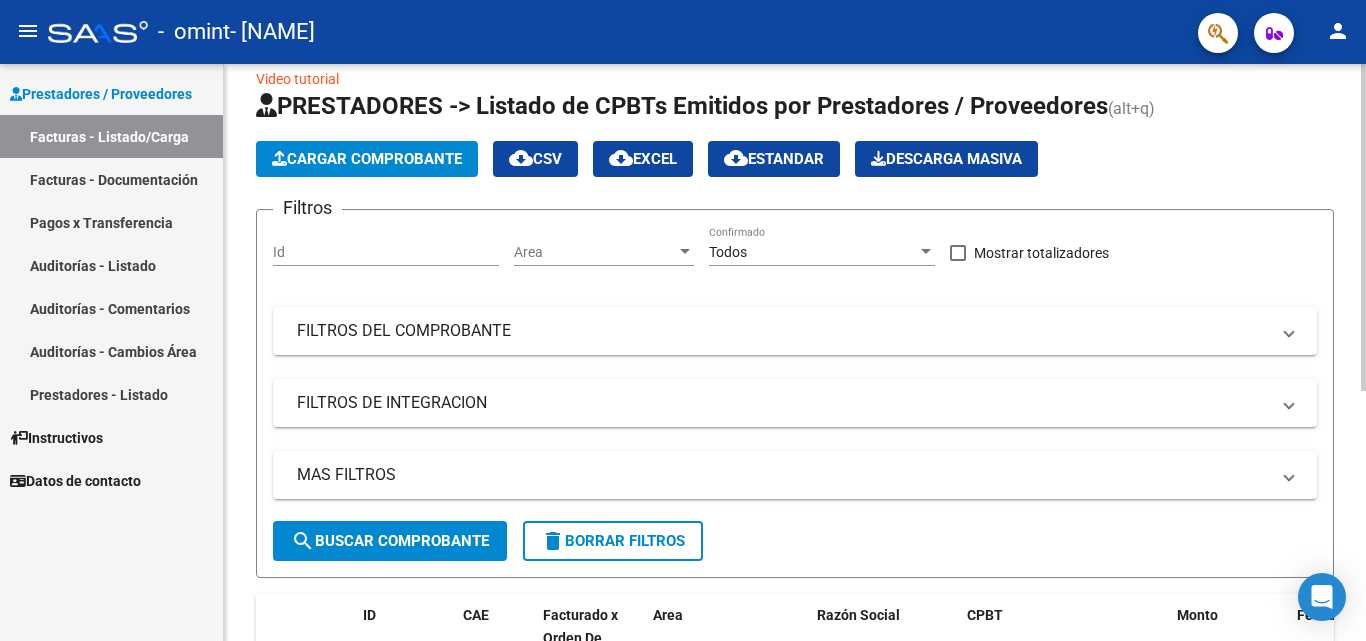 click 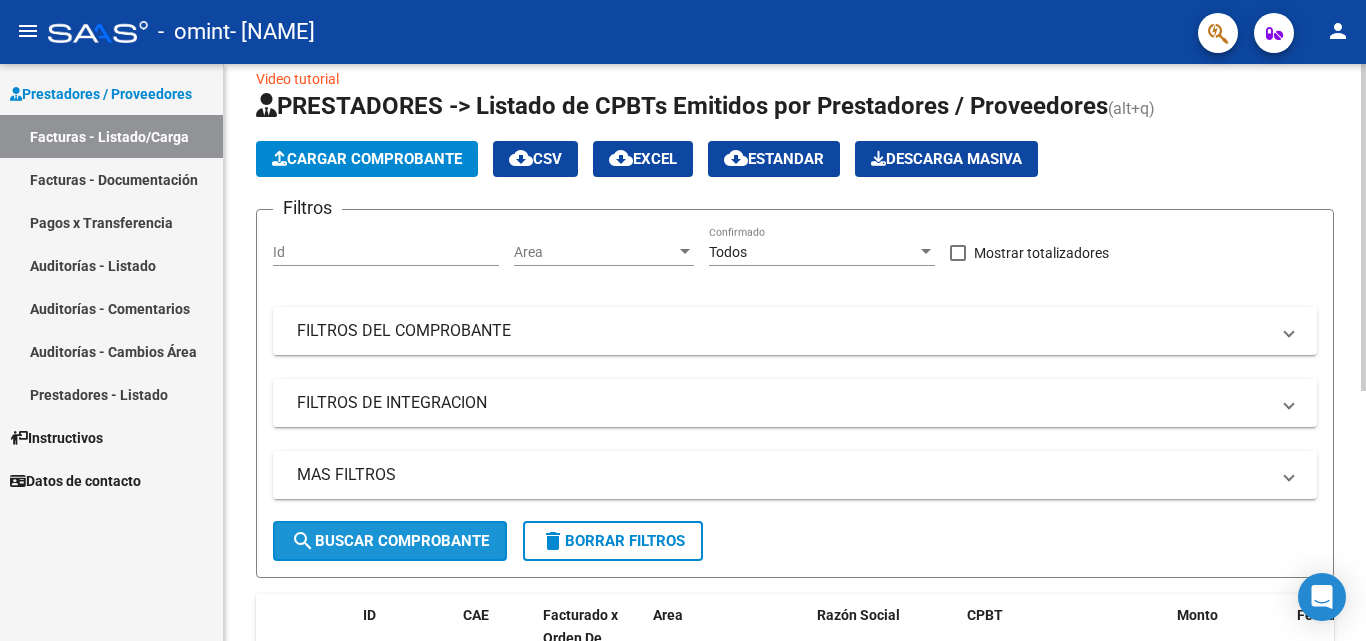 click on "search  Buscar Comprobante" 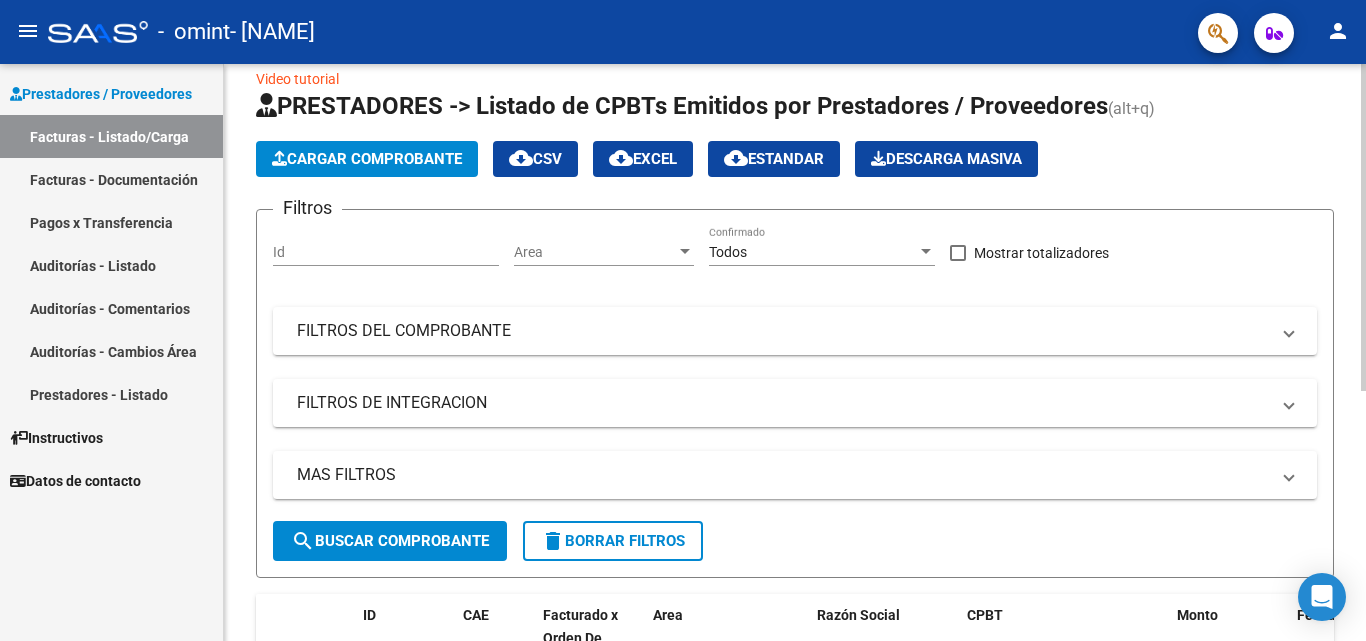 click on "Cargar Comprobante" 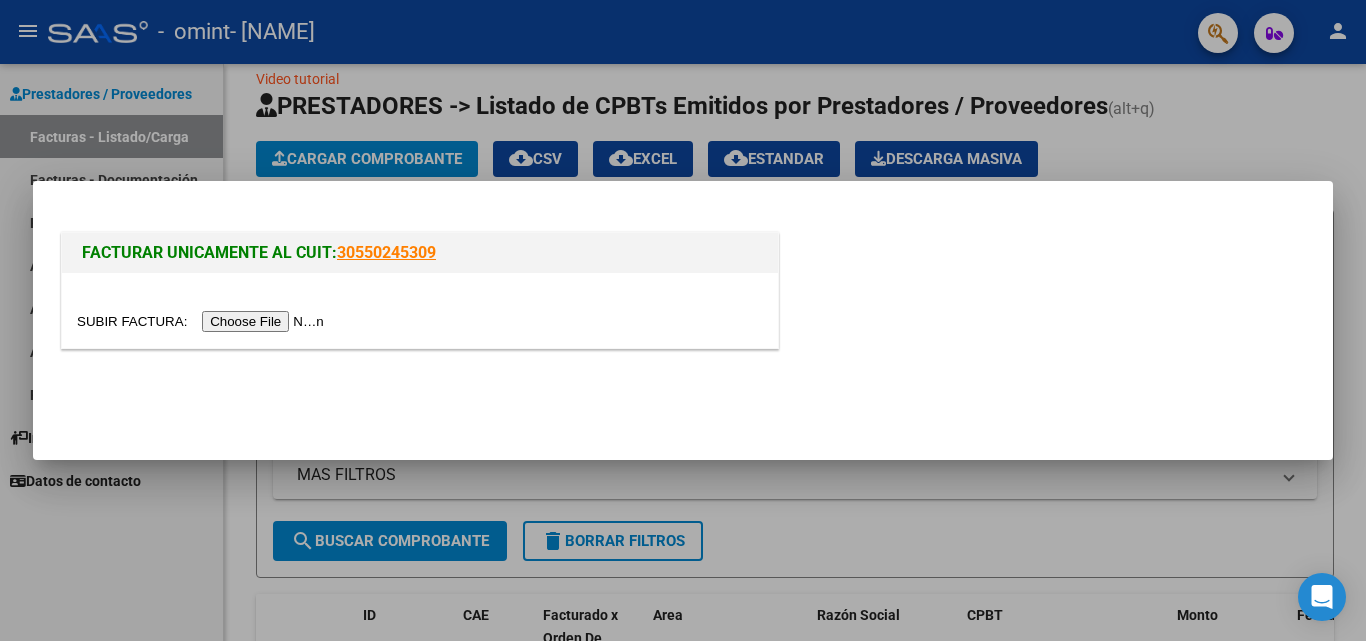 click at bounding box center (203, 321) 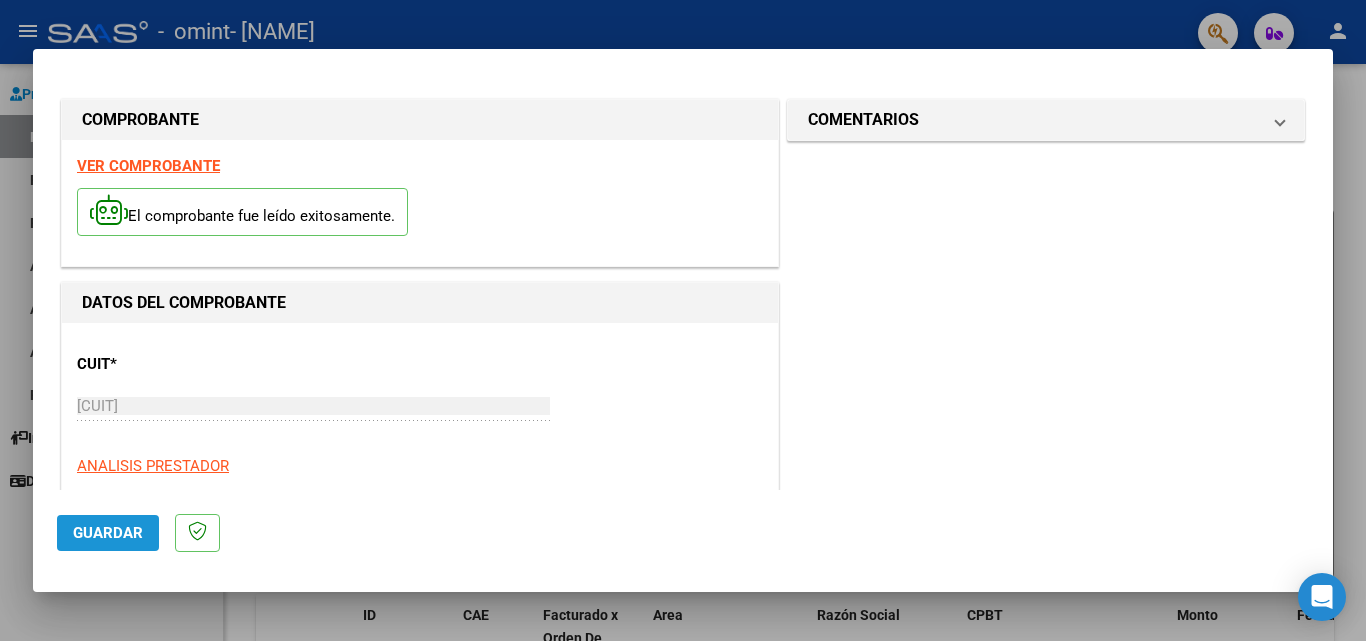 click on "Guardar" 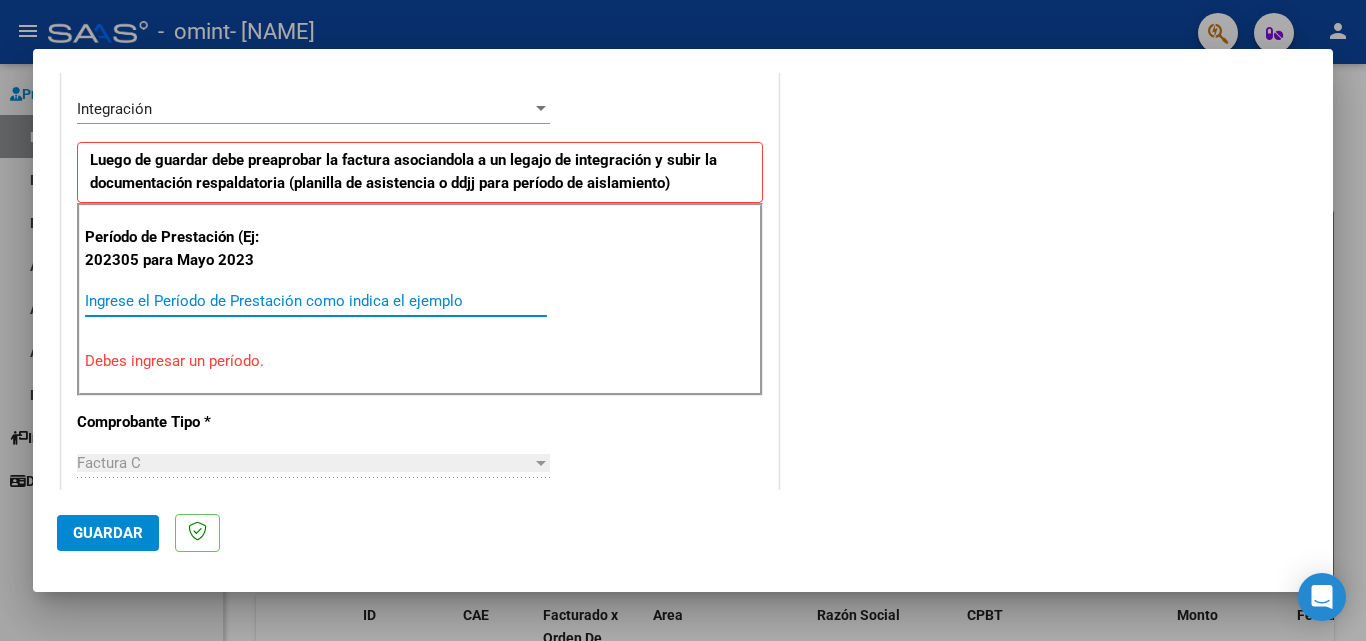 click on "Ingrese el Período de Prestación como indica el ejemplo" at bounding box center (316, 301) 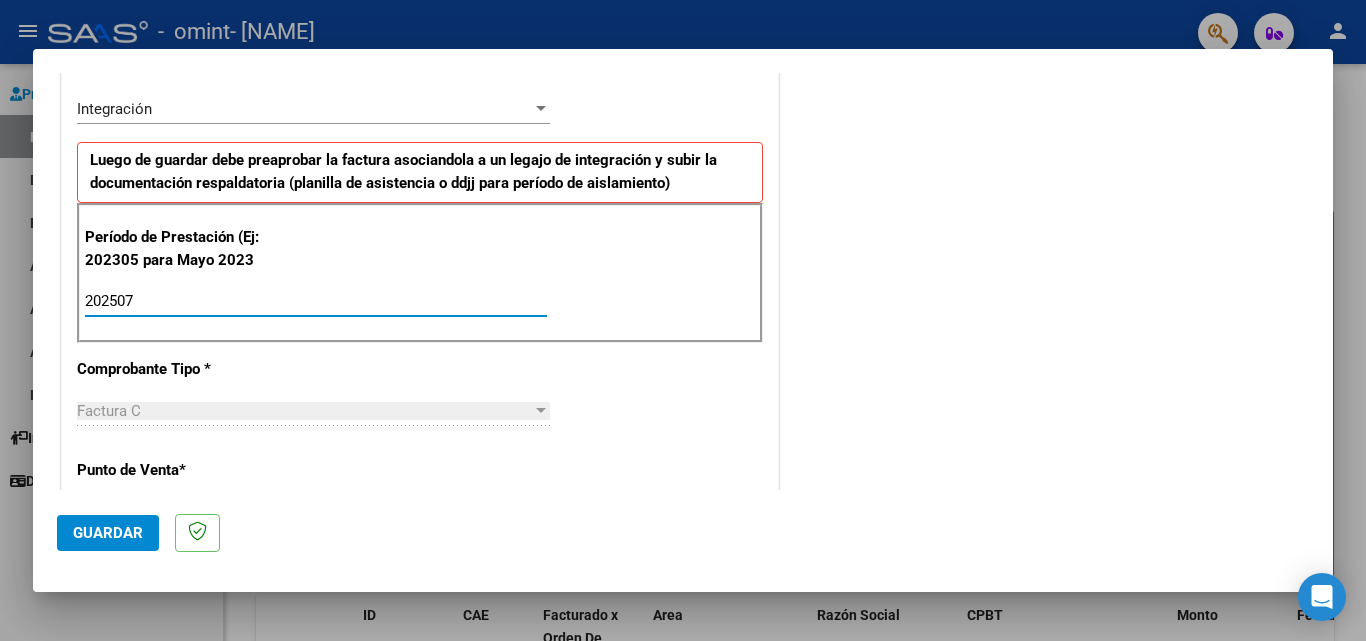 type on "202507" 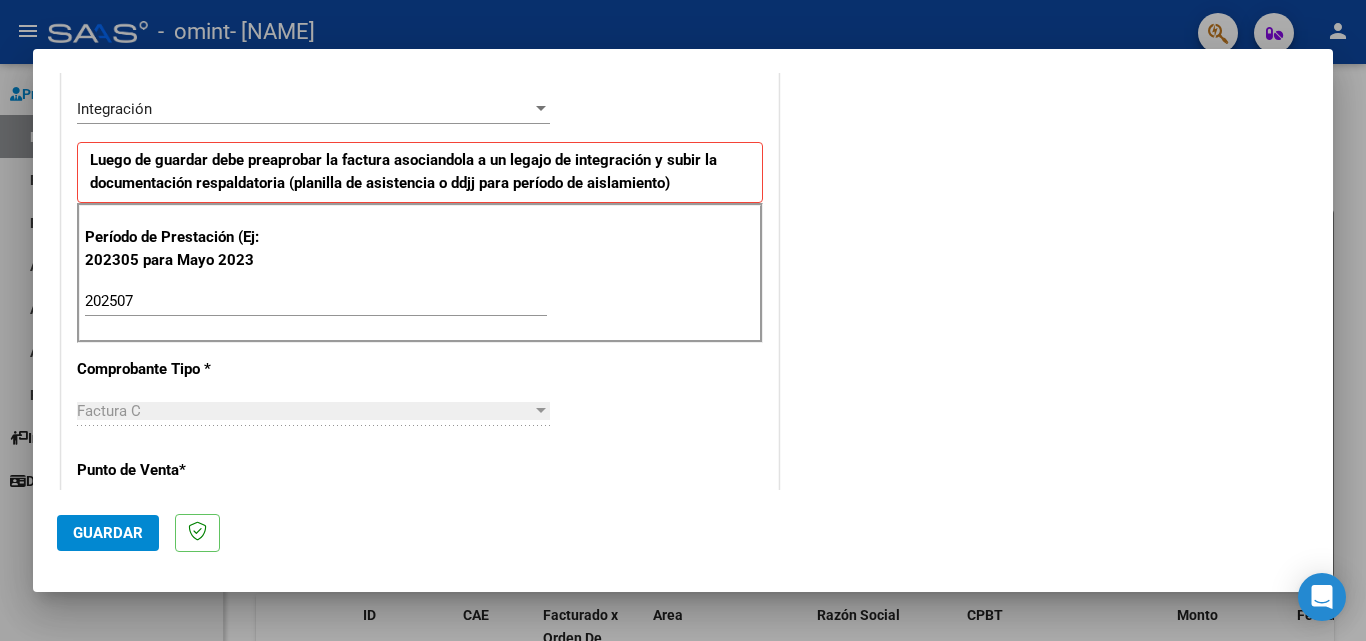 click at bounding box center (541, 410) 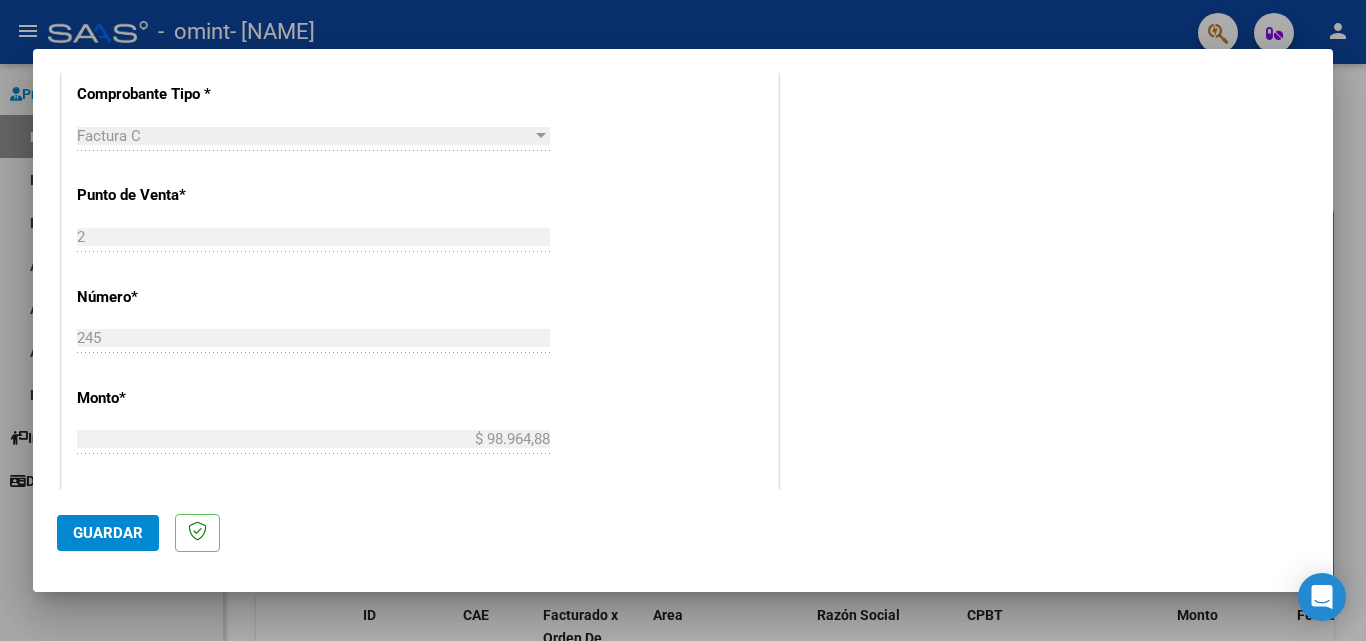 scroll, scrollTop: 763, scrollLeft: 0, axis: vertical 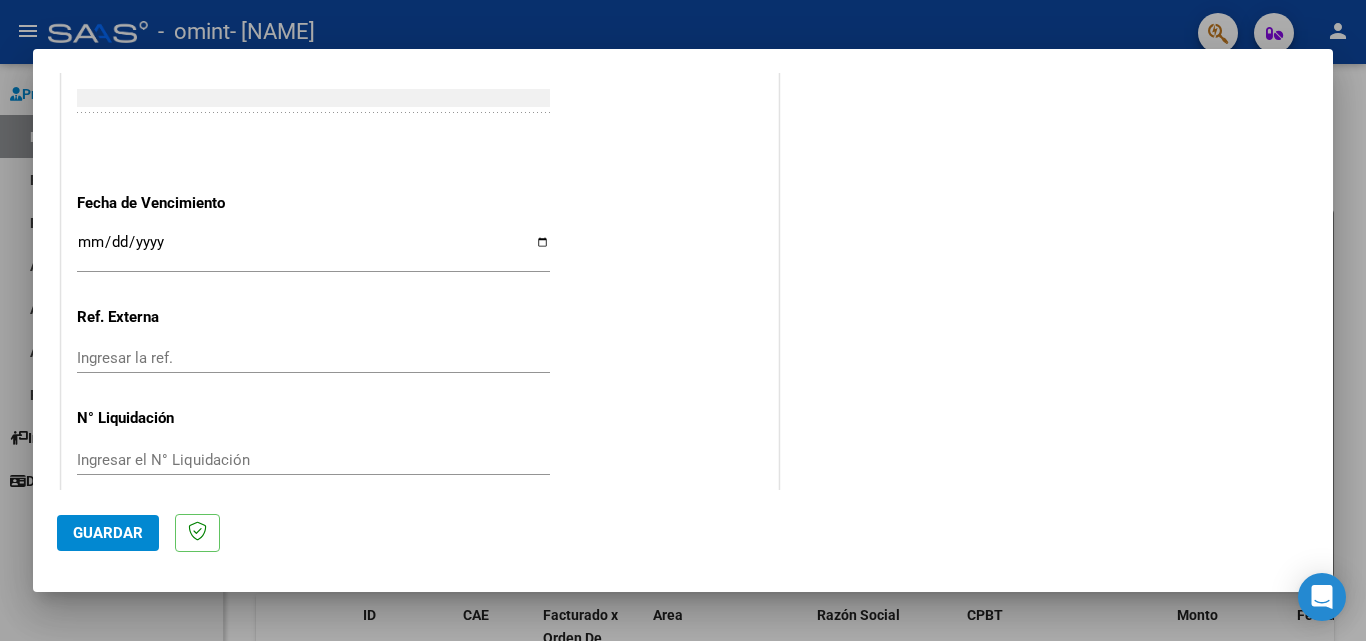 click on "Ingresar la fecha" at bounding box center [313, 250] 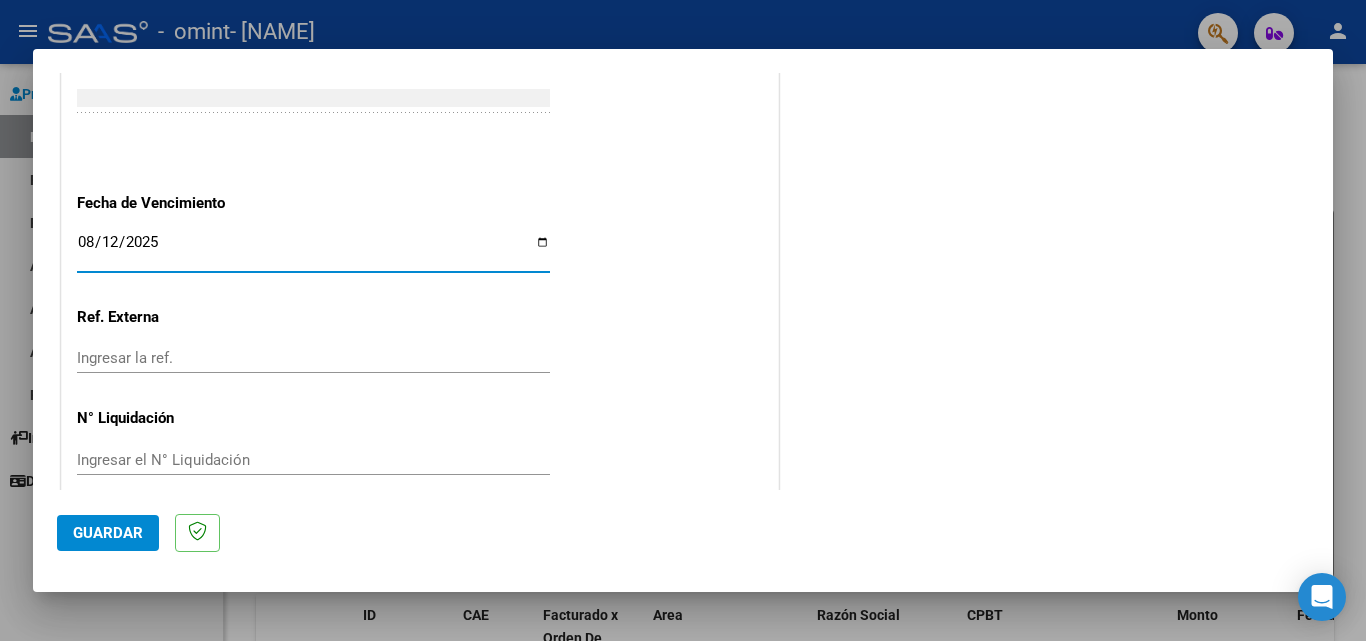type on "2025-08-12" 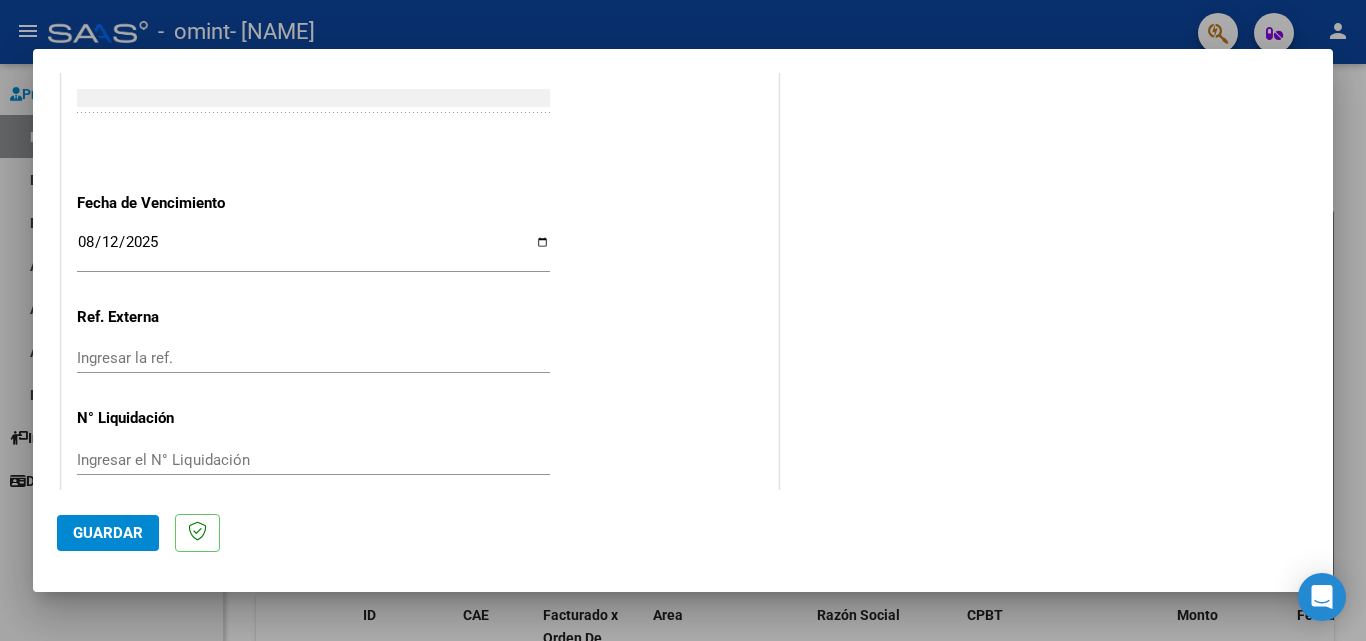 scroll, scrollTop: 1305, scrollLeft: 0, axis: vertical 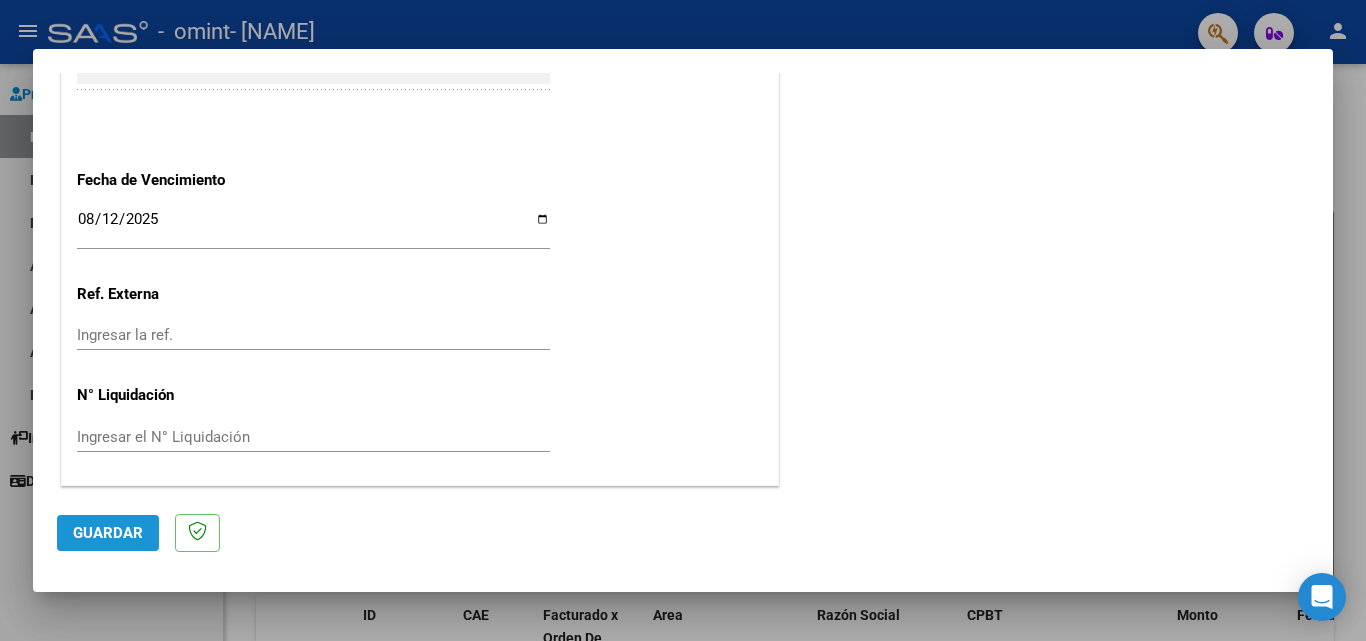 click on "Guardar" 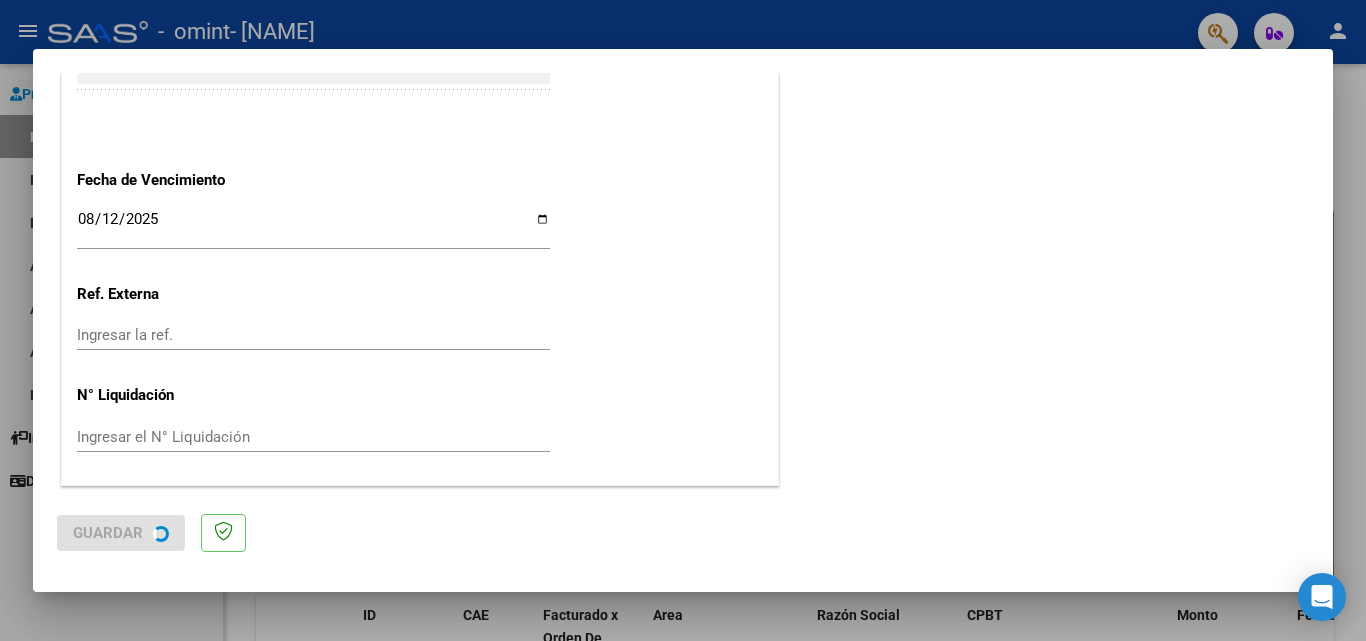 scroll, scrollTop: 0, scrollLeft: 0, axis: both 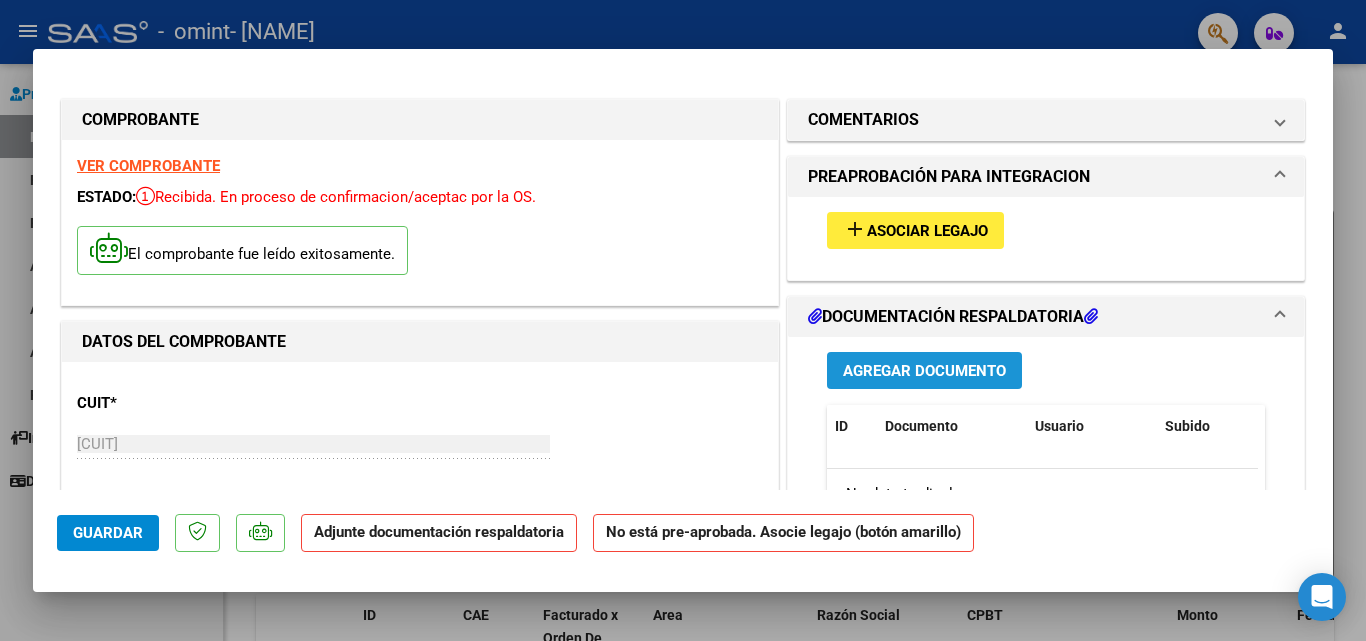 click on "Agregar Documento" at bounding box center [924, 371] 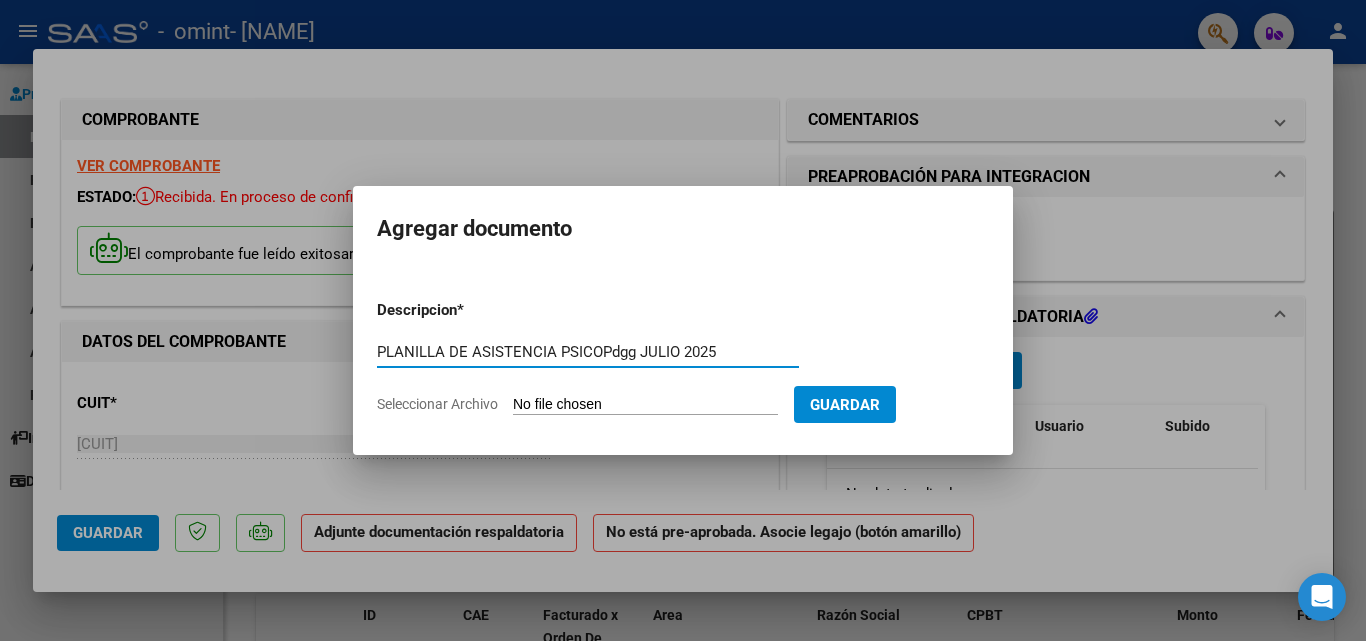 type on "PLANILLA DE ASISTENCIA PSICOPdgg JULIO 2025" 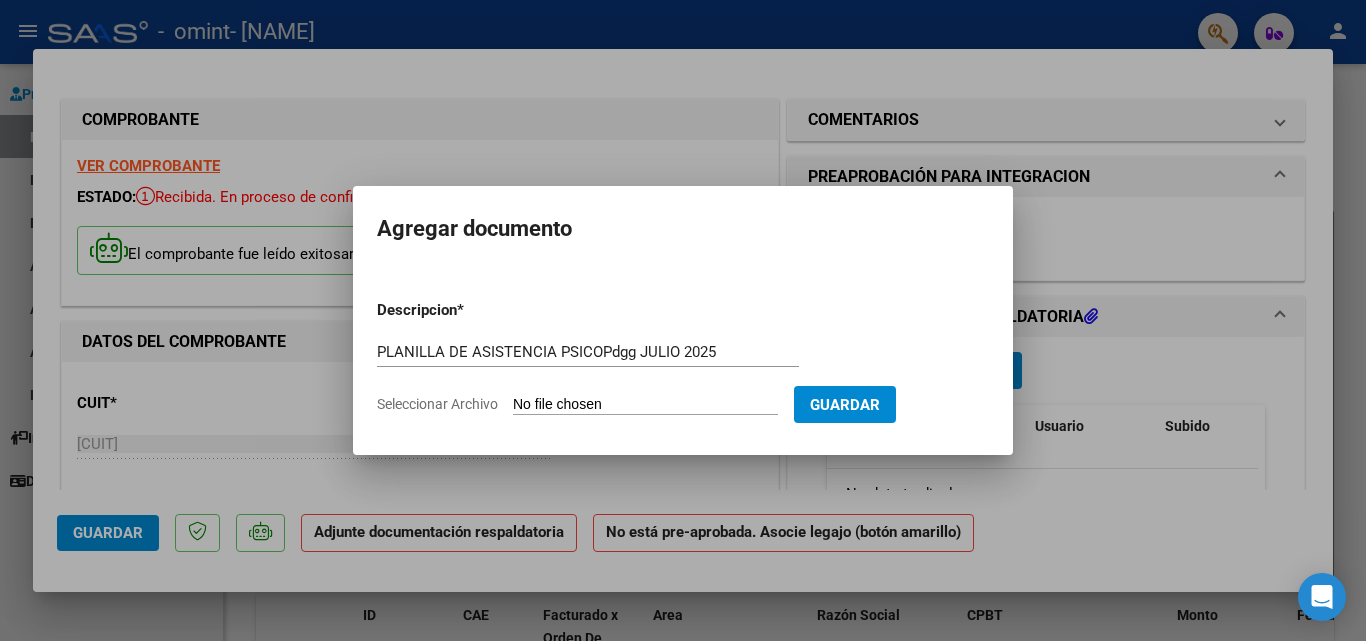 click on "Descripcion  *   PLANILLA DE ASISTENCIA PSICOPdgg JULIO 2025 Escriba aquí una descripcion  Seleccionar Archivo Guardar" at bounding box center [683, 357] 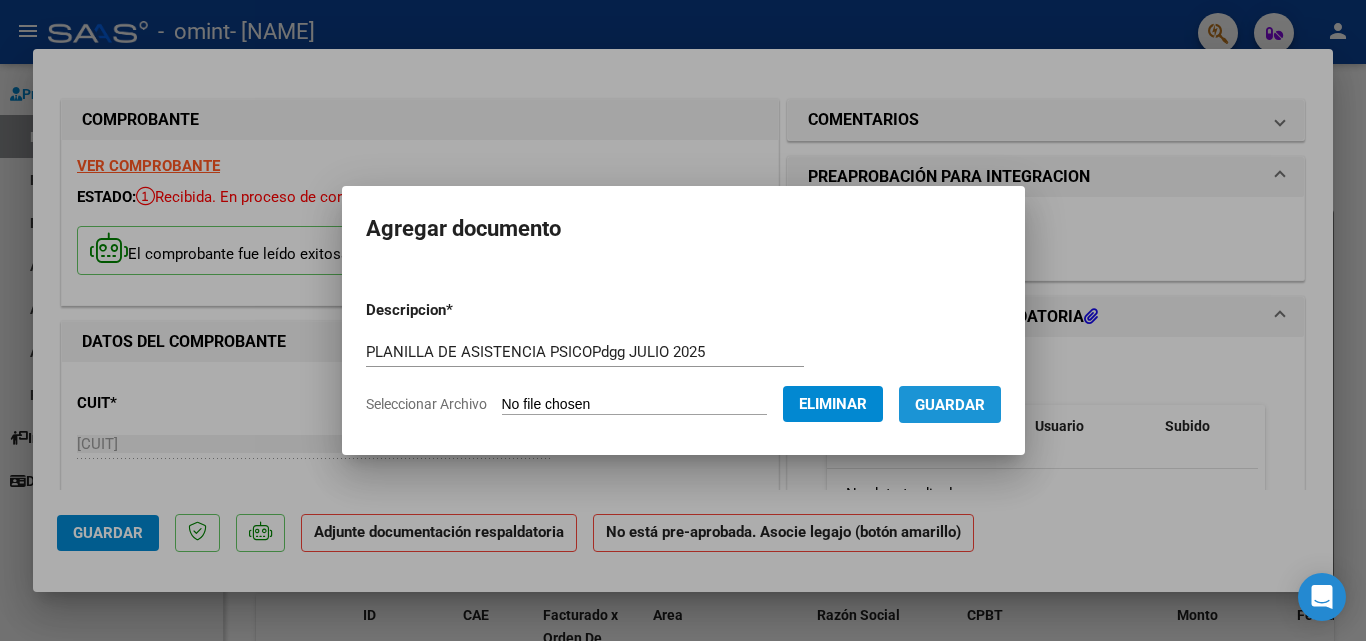 click on "Guardar" at bounding box center (950, 405) 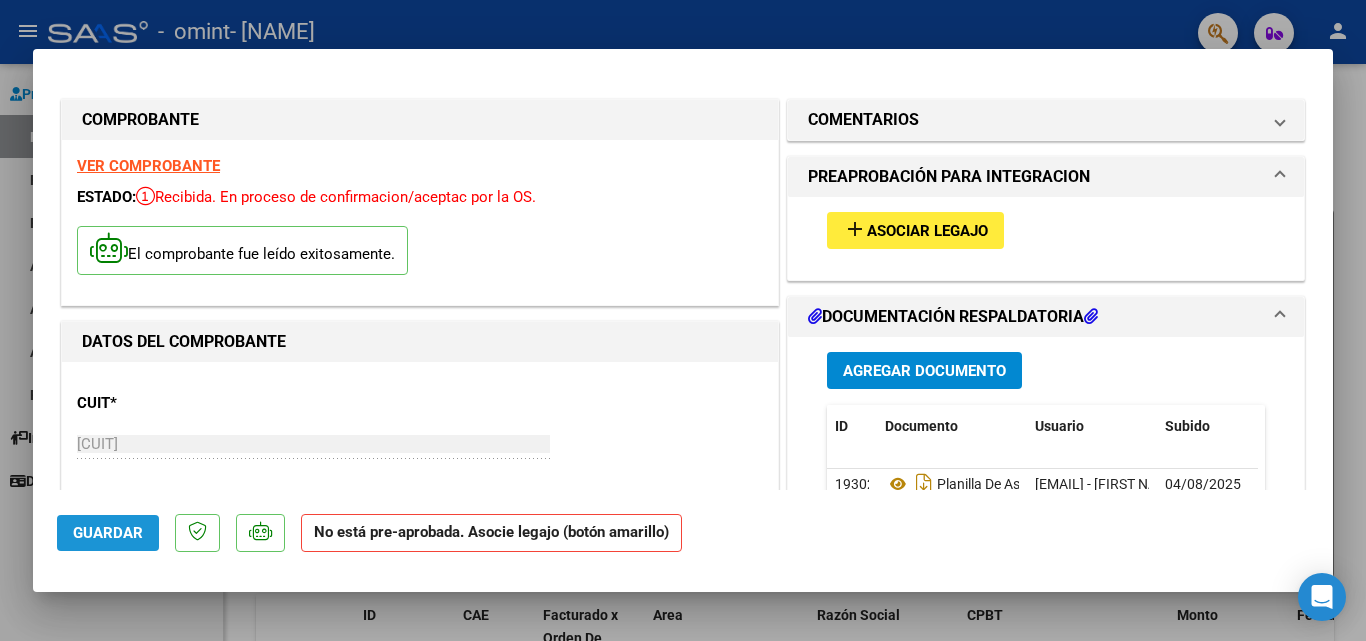 click on "Guardar" 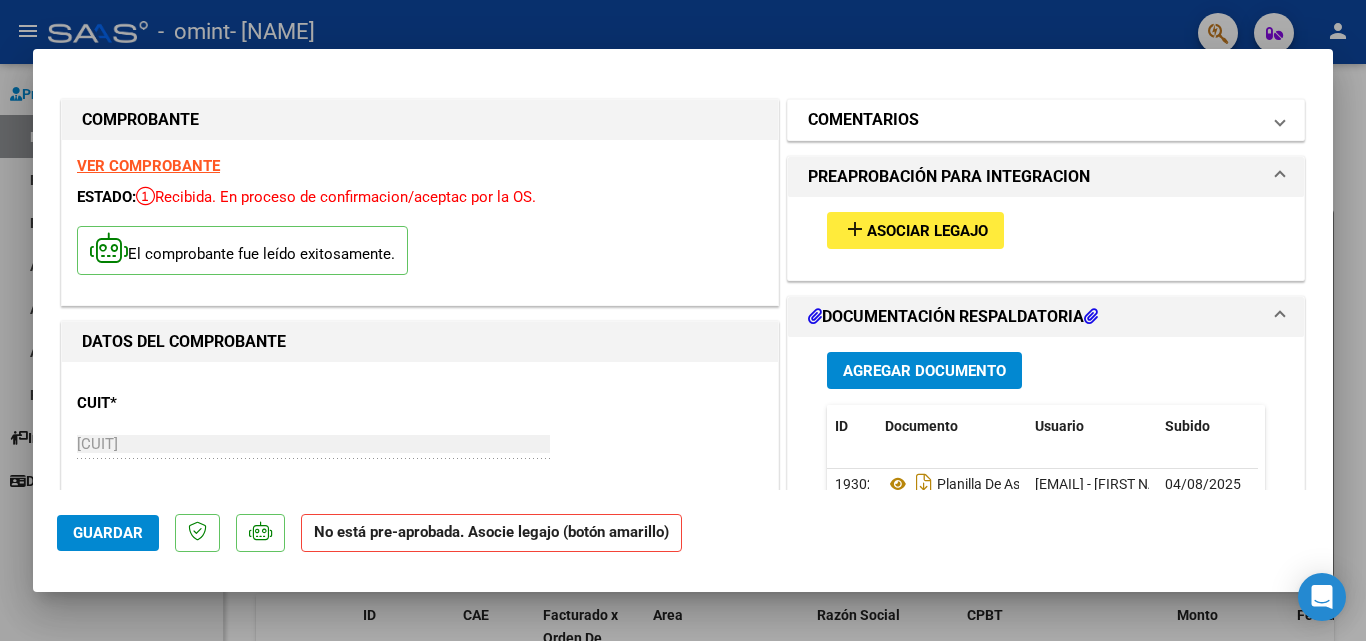 click at bounding box center [1280, 120] 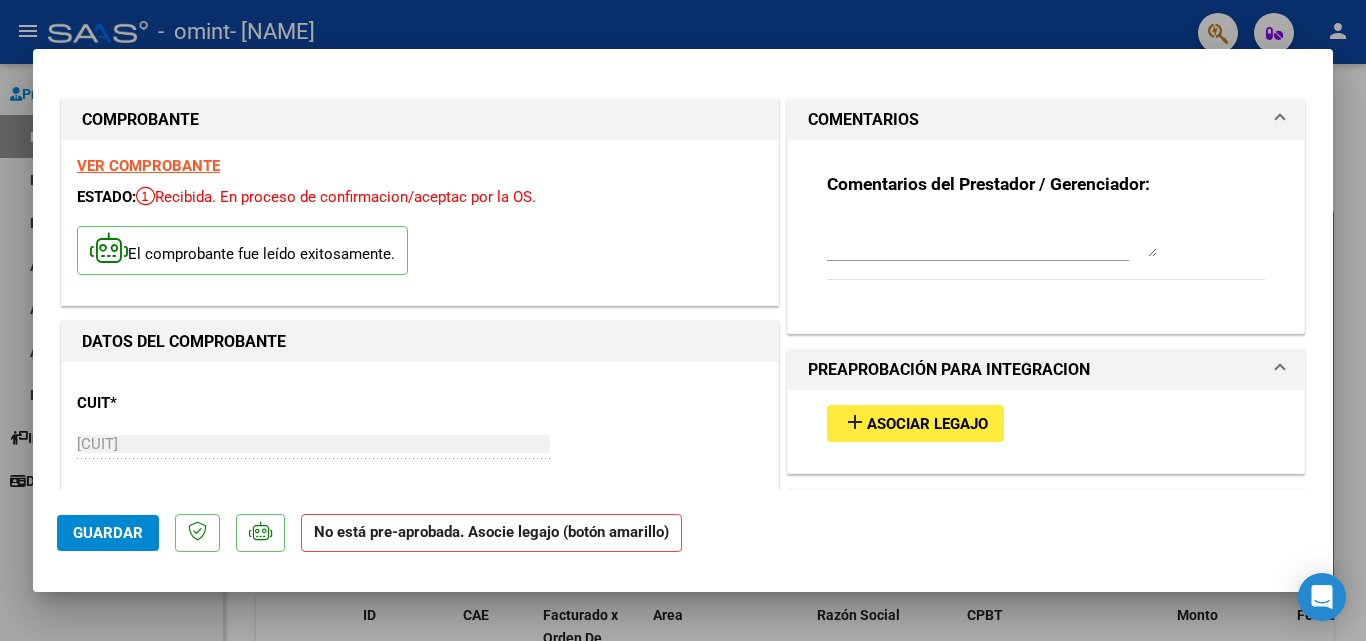 click at bounding box center [992, 237] 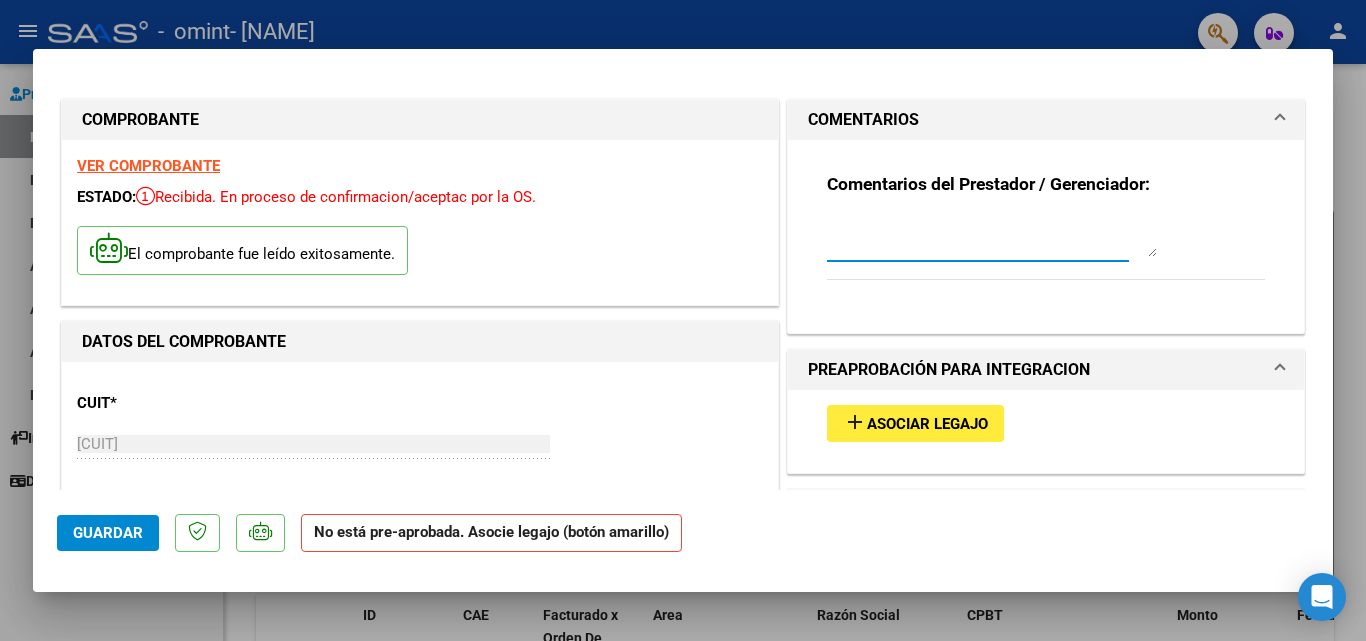 type on "e" 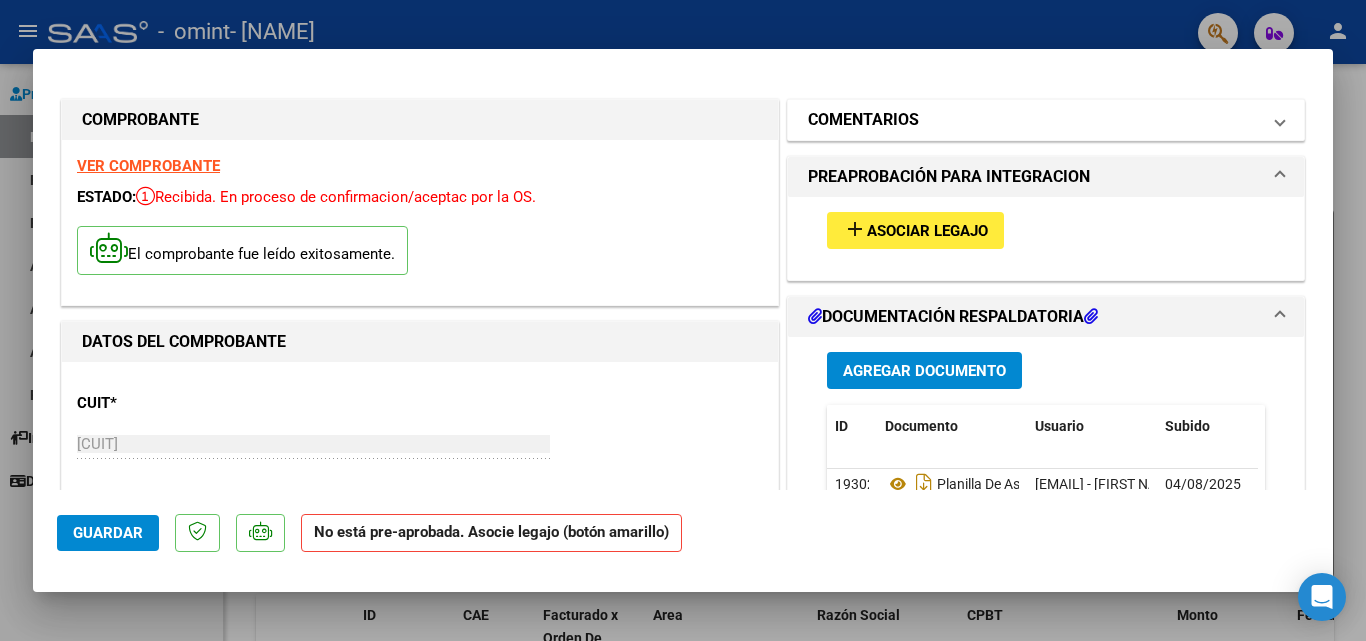 click at bounding box center (1280, 120) 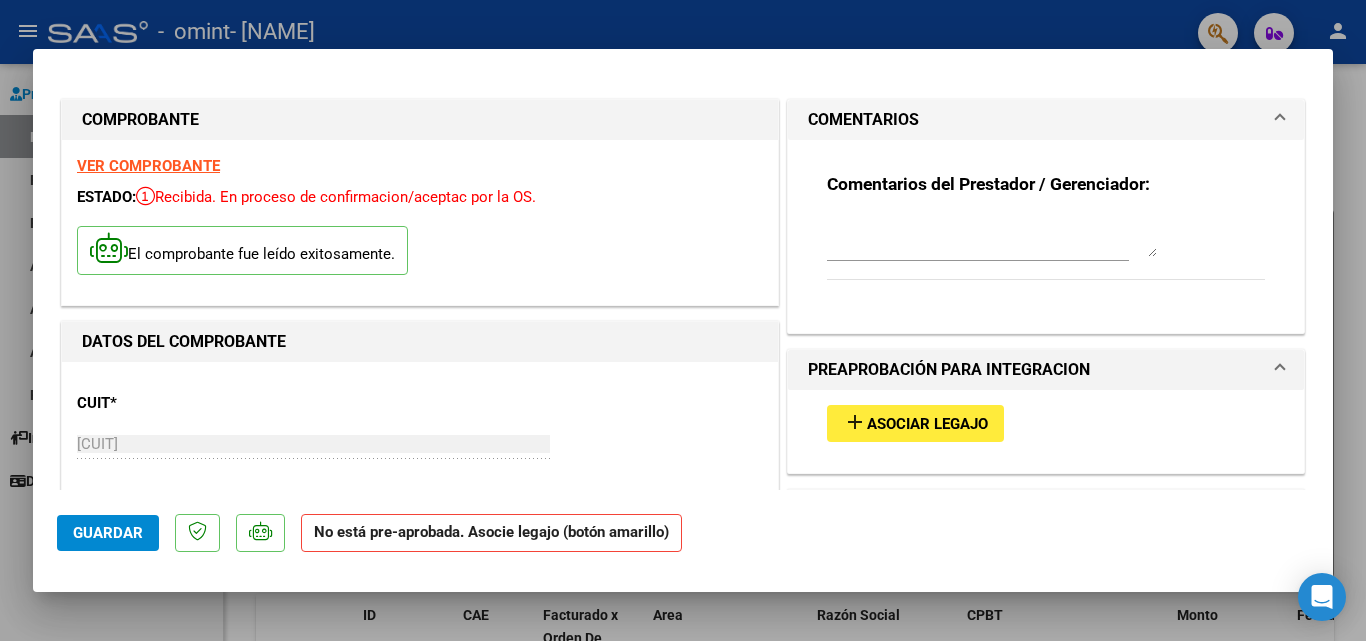 click at bounding box center (992, 237) 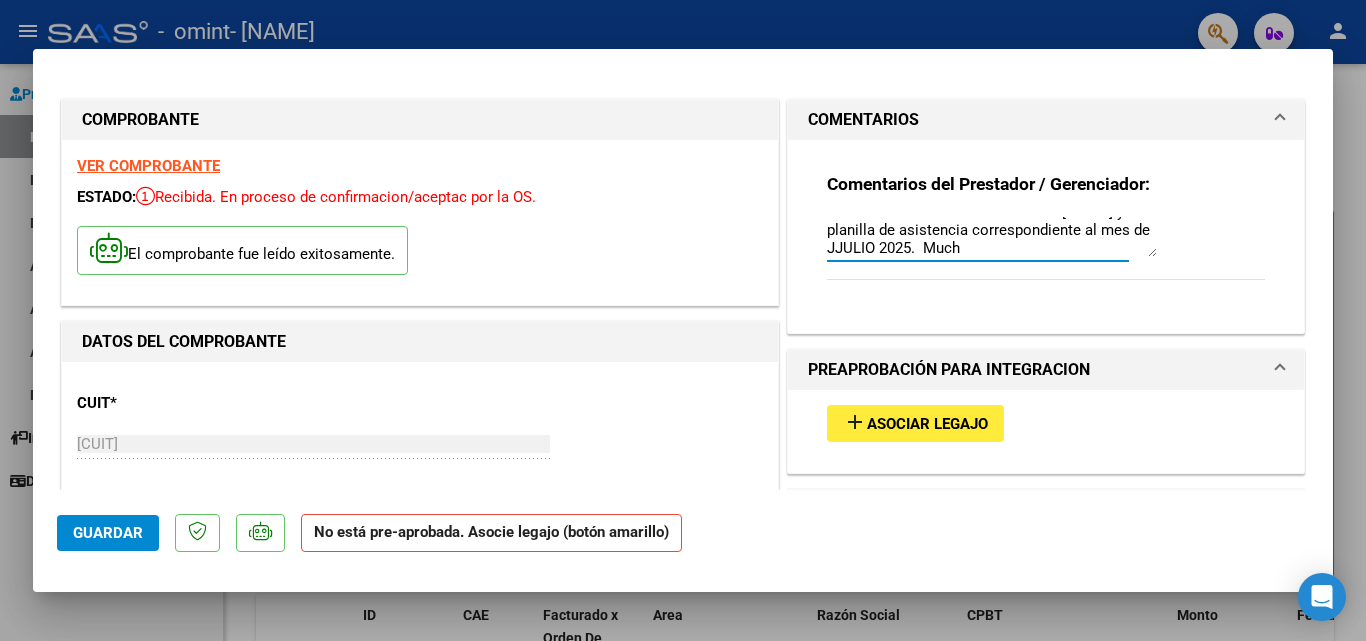 scroll, scrollTop: 70, scrollLeft: 0, axis: vertical 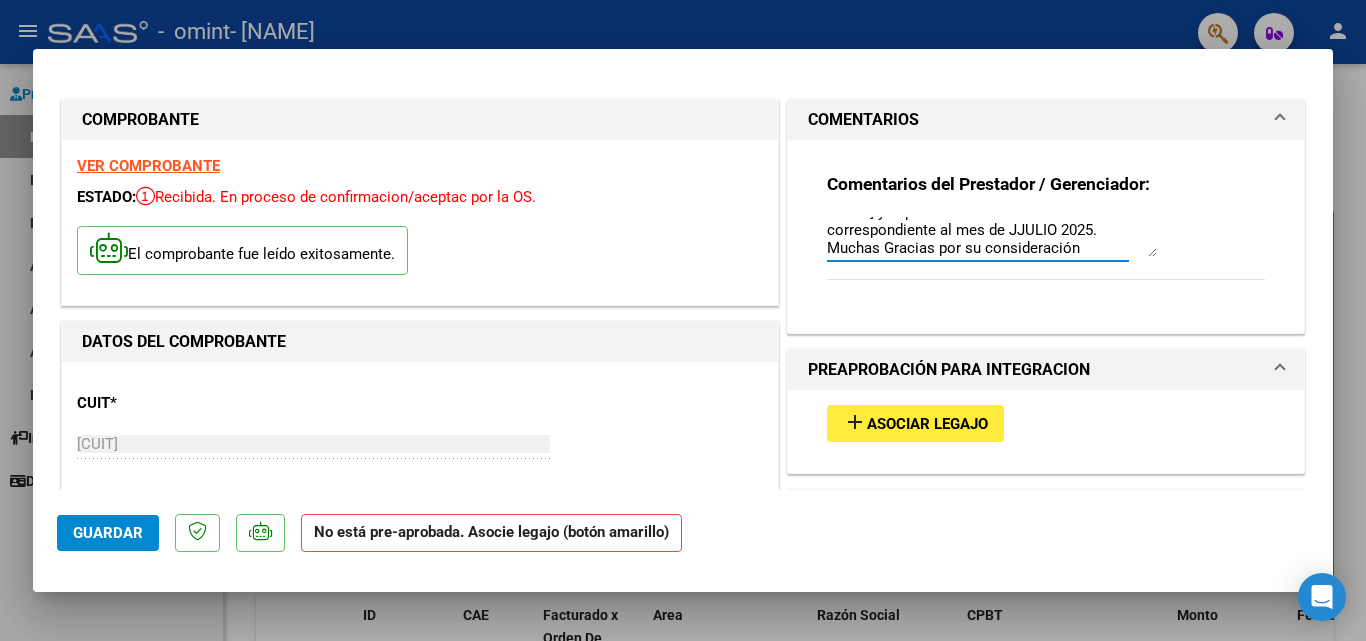 type on "Estimados he suido al portal la factura Nro 00000245 correspondiente a mis honorarios como PSICOPEDAGOGA de la niña [NAME] [LAST NAME] y la planilla de asistencia correspondiente al mes de JJULIO 2025.  Muchas Gracias por su consideración" 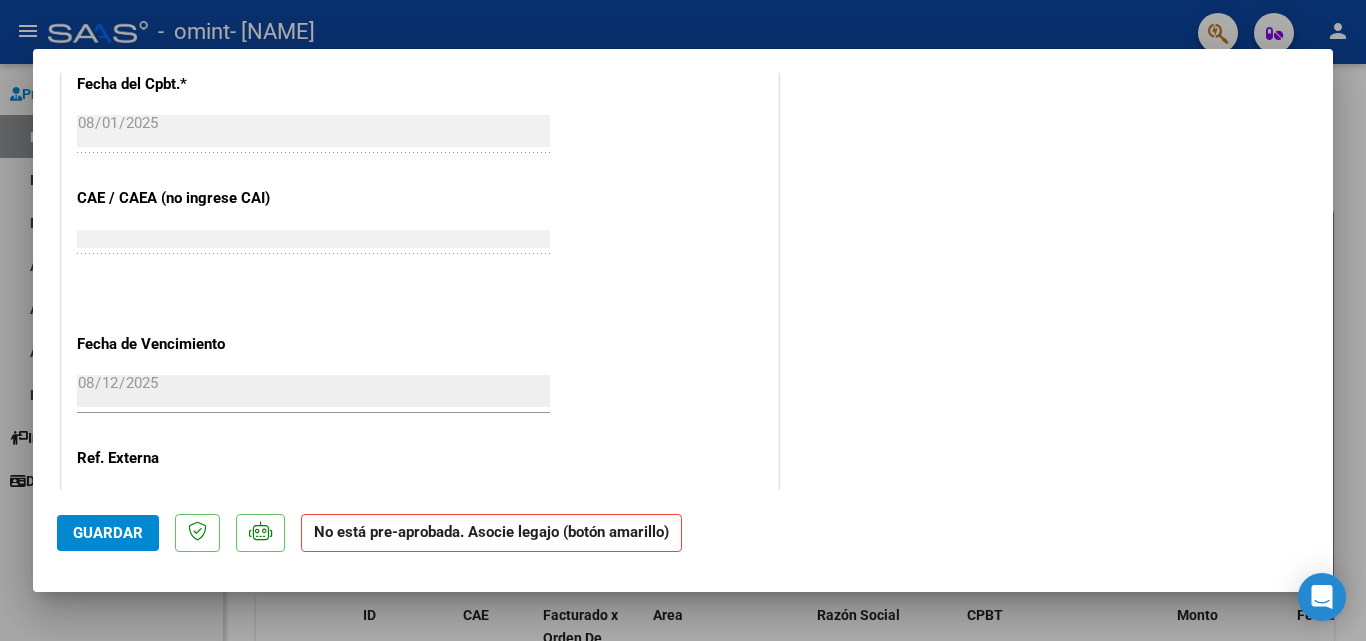 scroll, scrollTop: 1320, scrollLeft: 0, axis: vertical 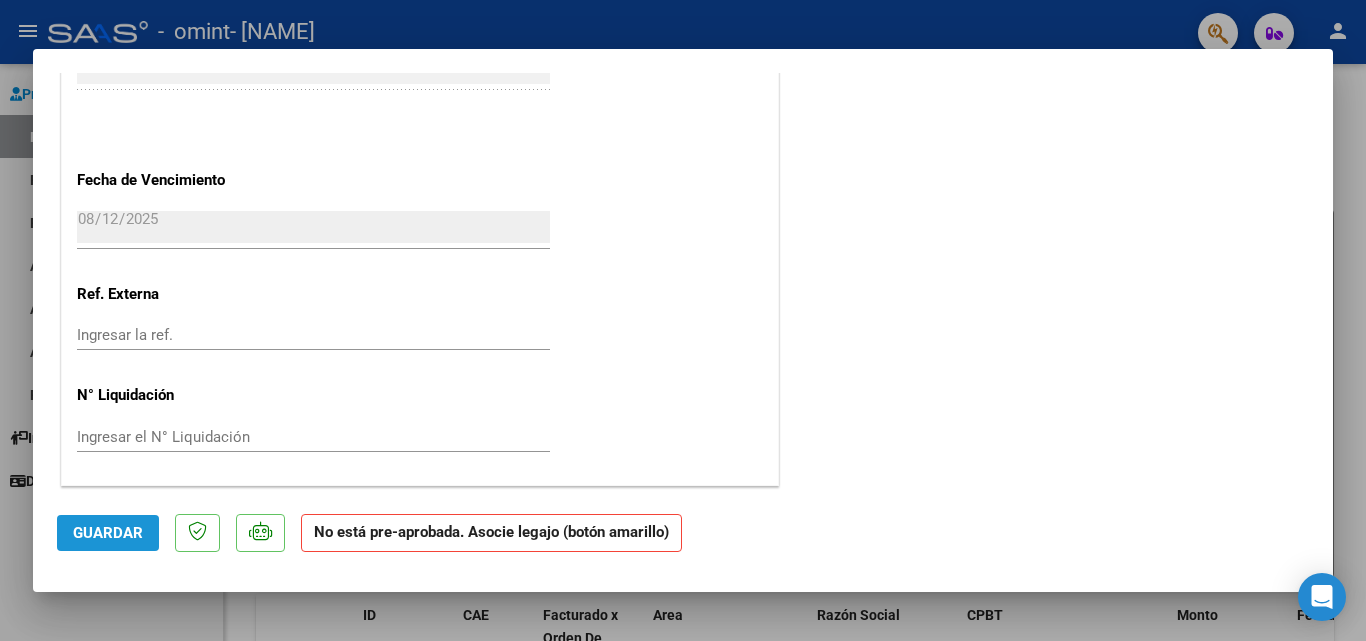 click on "Guardar" 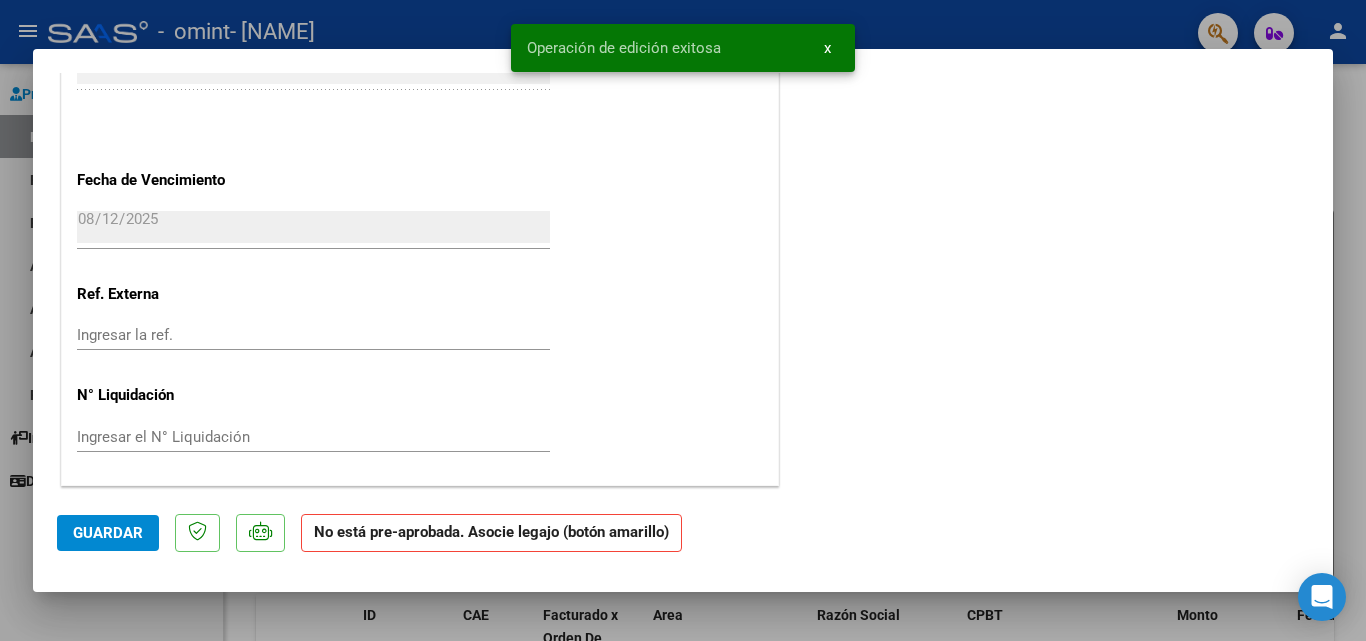 scroll, scrollTop: 1320, scrollLeft: 0, axis: vertical 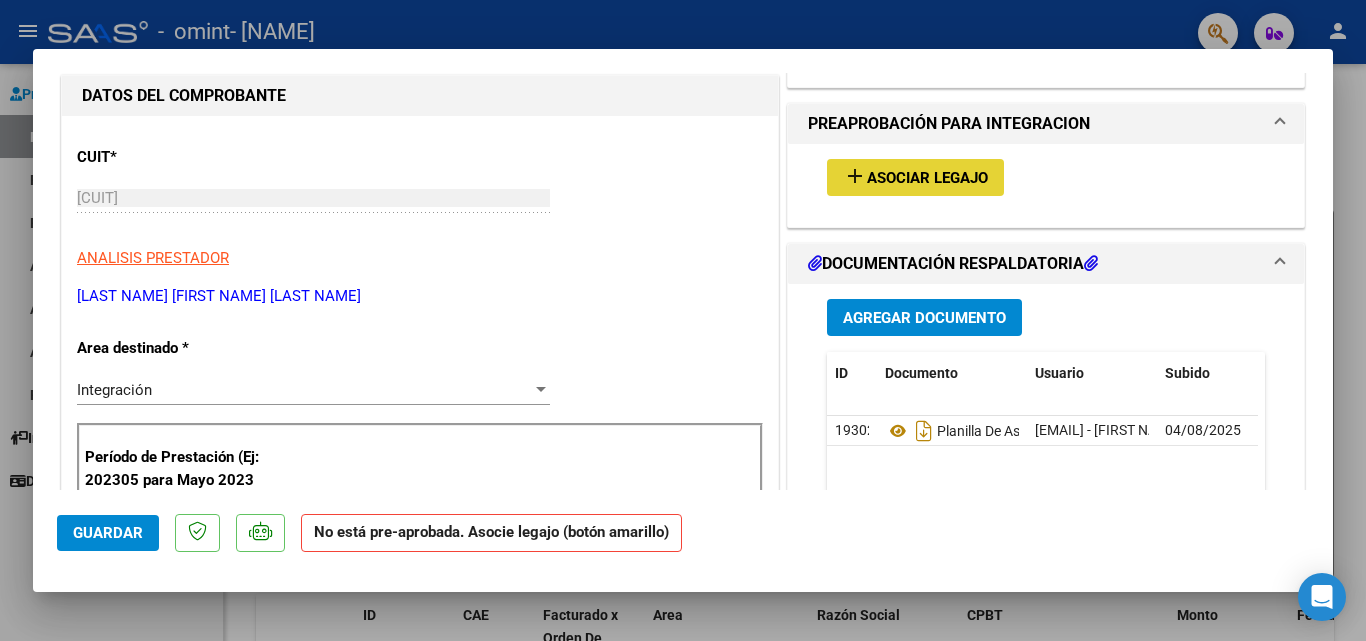 click on "Asociar Legajo" at bounding box center (927, 178) 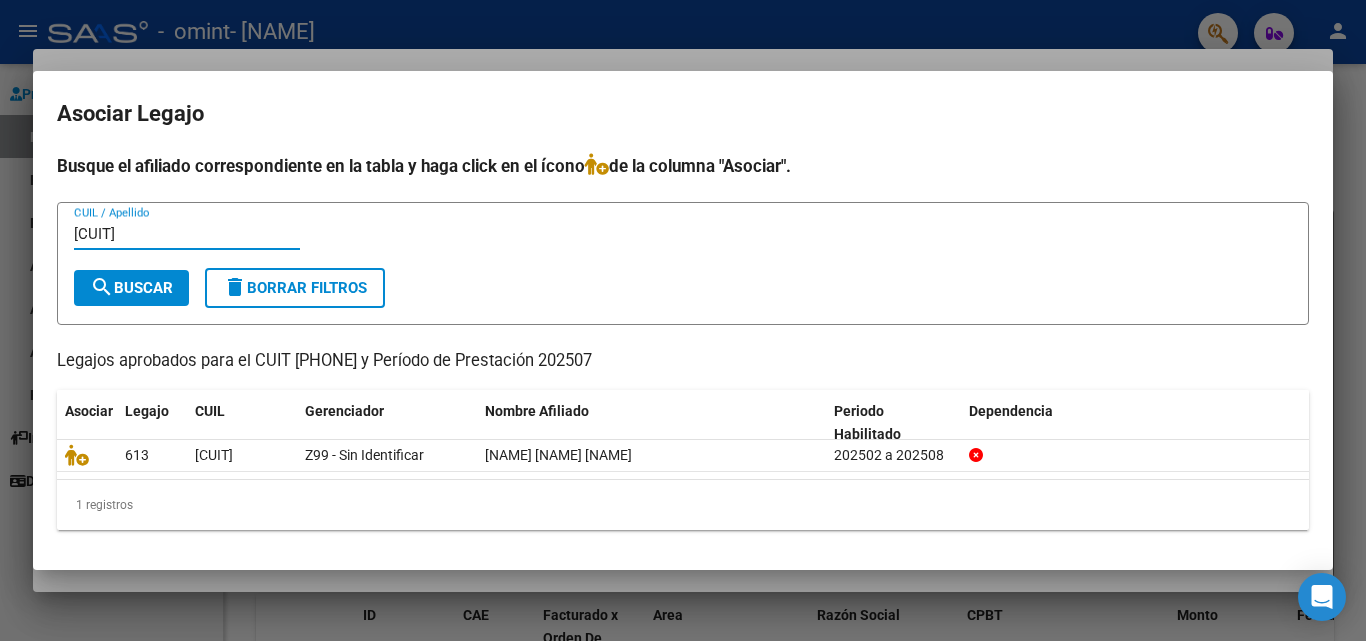 type on "[CUIT]" 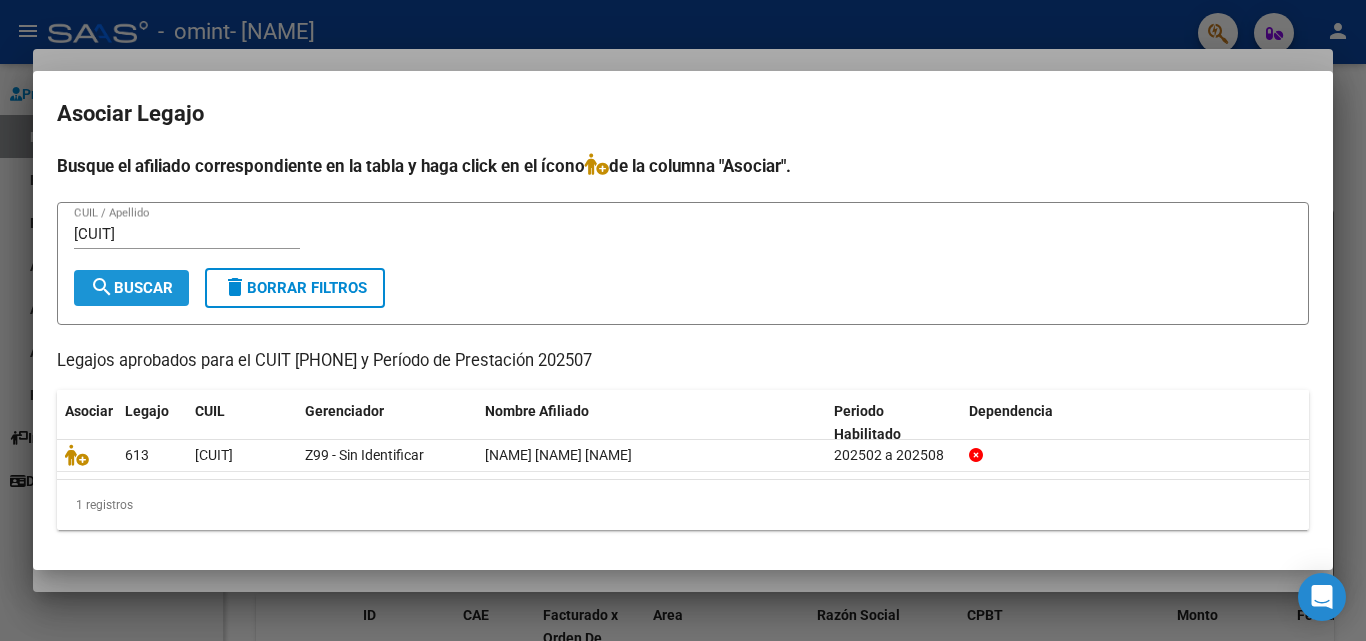 click on "search  Buscar" at bounding box center (131, 288) 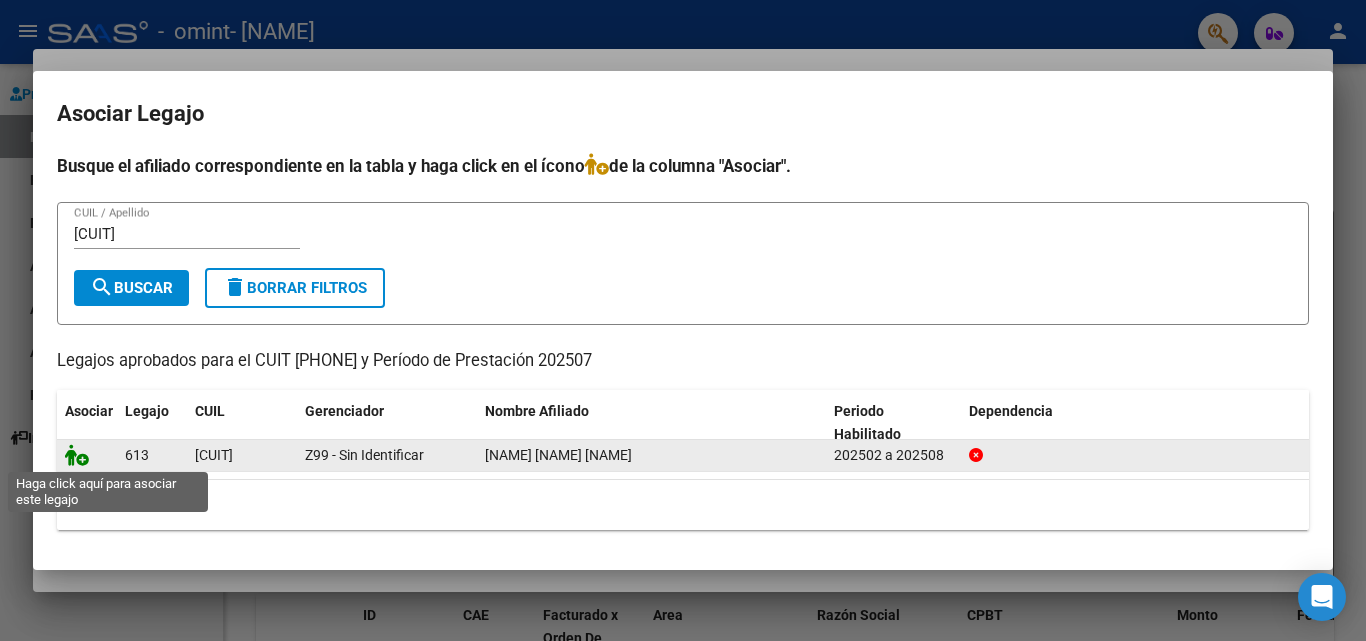 click 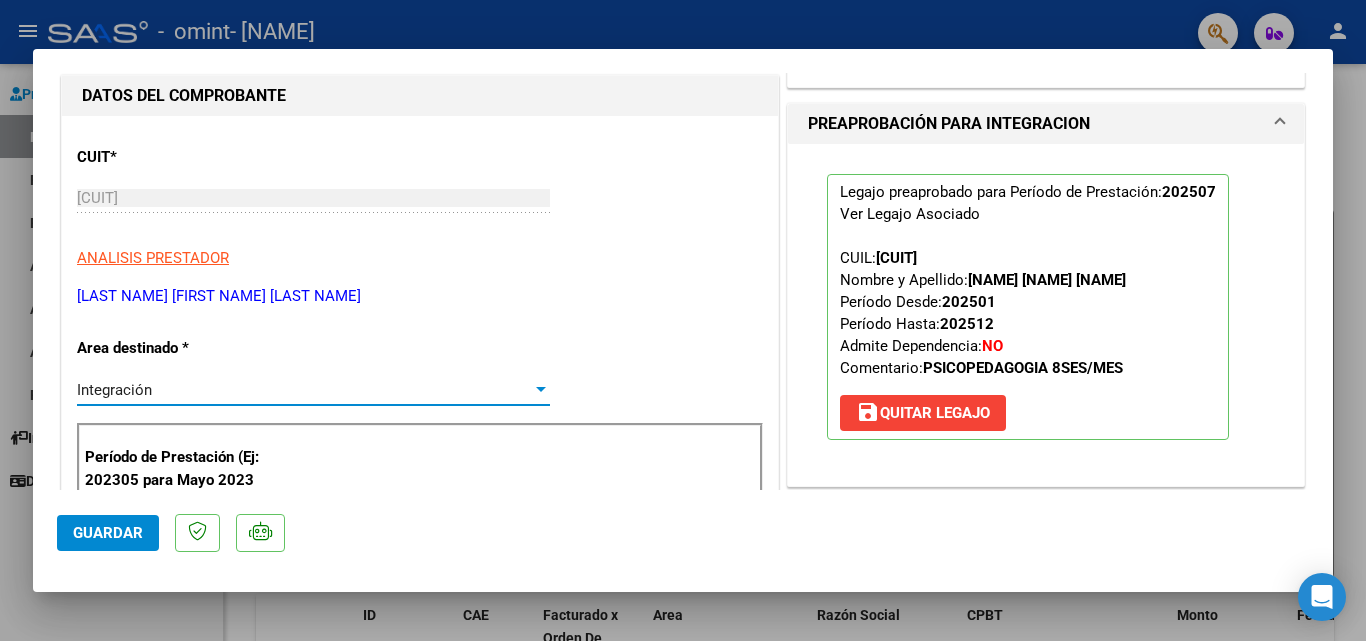 click at bounding box center [541, 390] 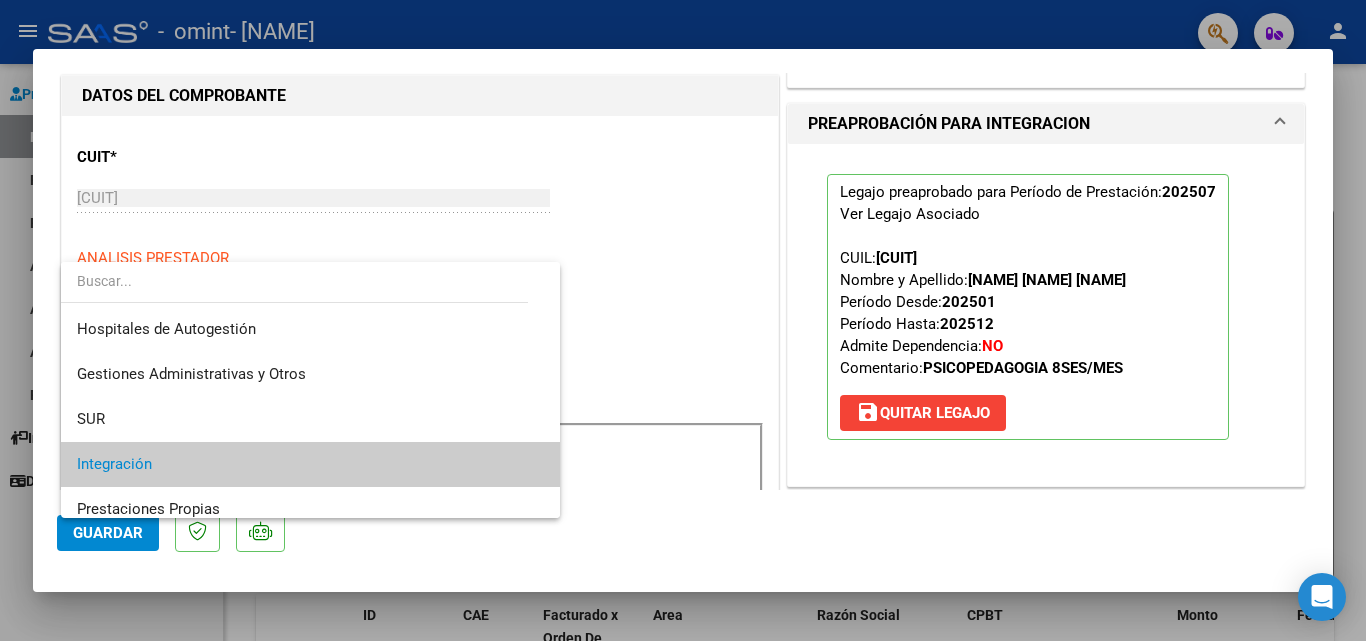 scroll, scrollTop: 75, scrollLeft: 0, axis: vertical 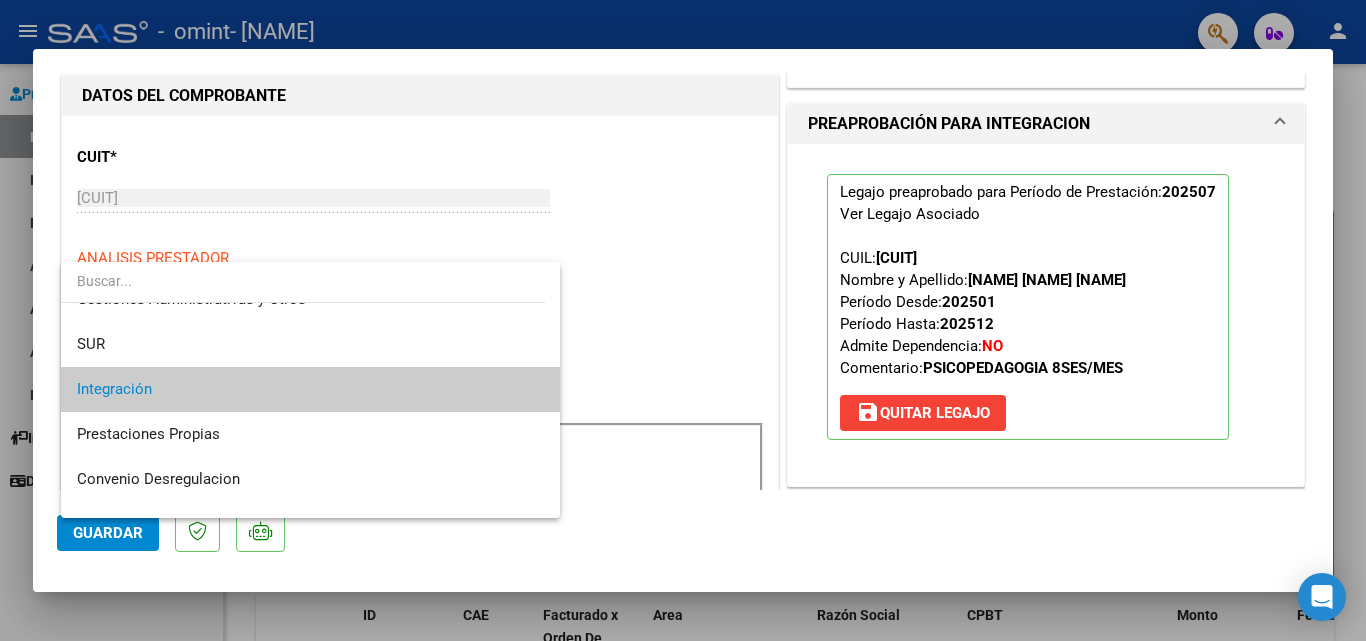 click at bounding box center (683, 320) 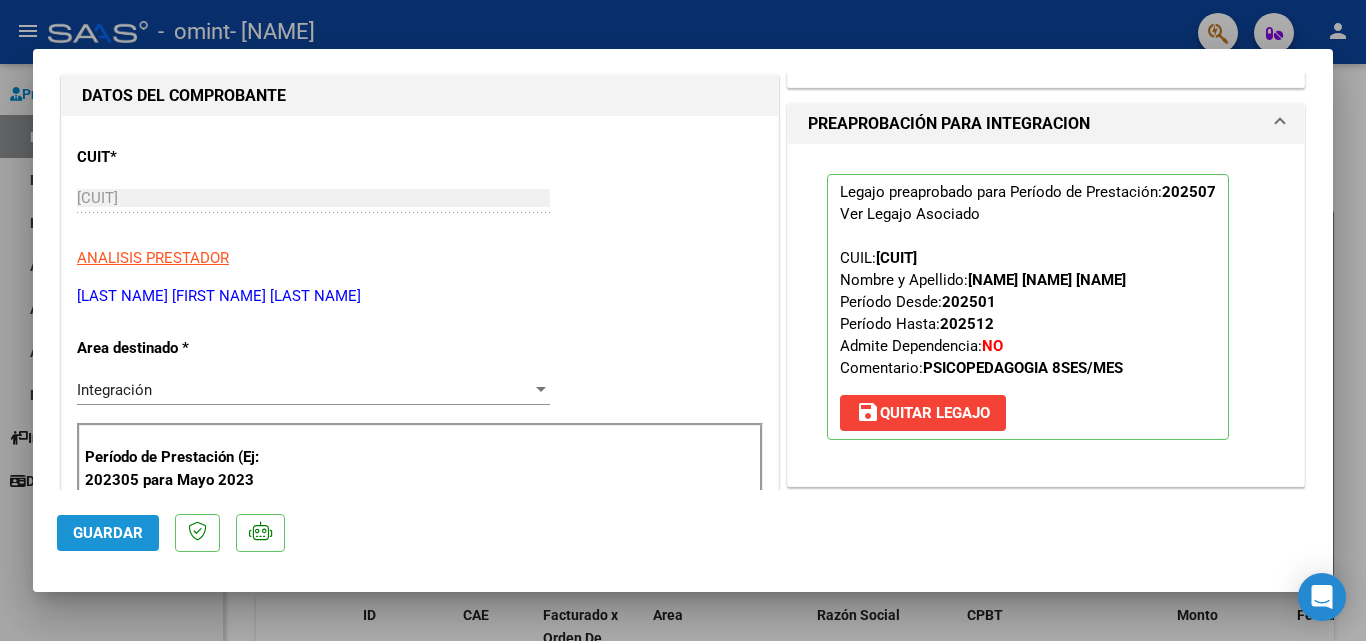 click on "Guardar" 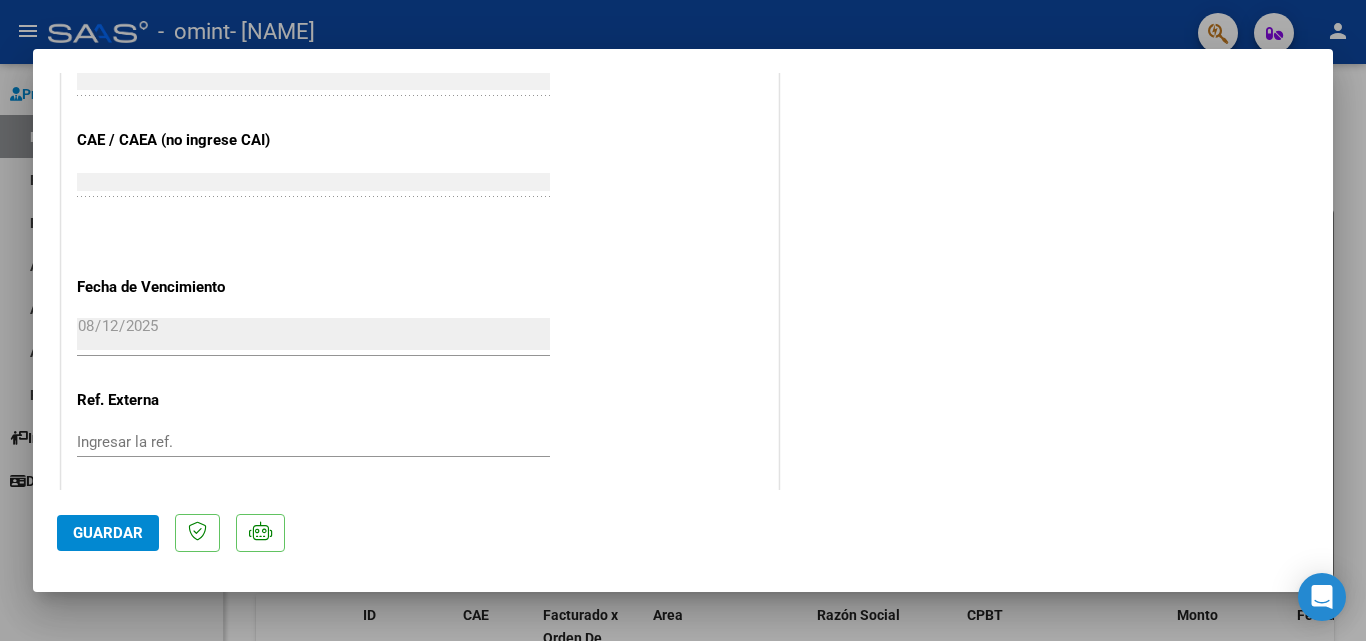 scroll, scrollTop: 1373, scrollLeft: 0, axis: vertical 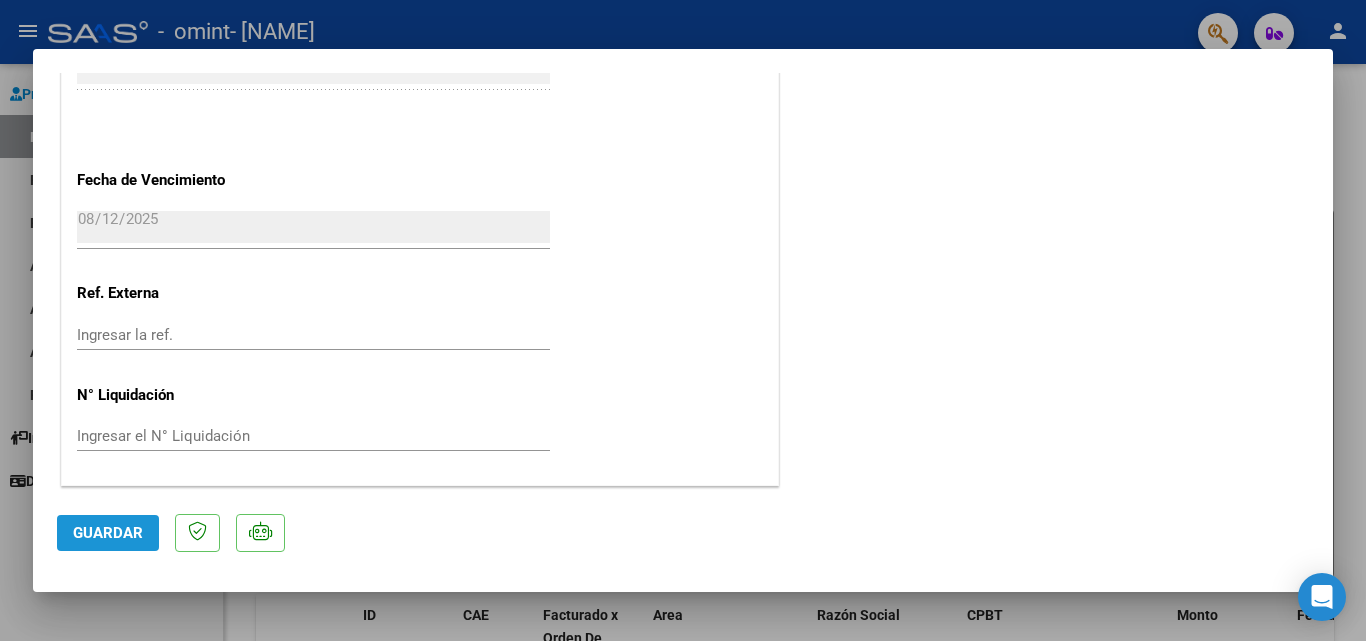 click on "Guardar" 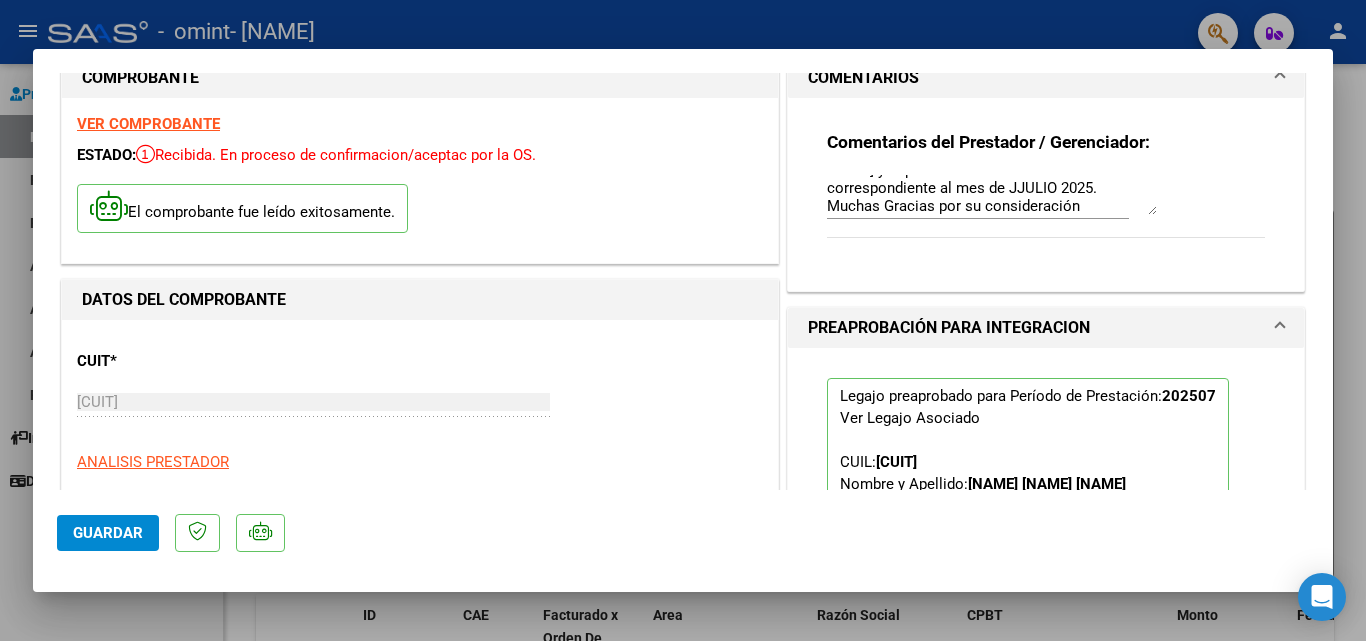 scroll, scrollTop: 0, scrollLeft: 0, axis: both 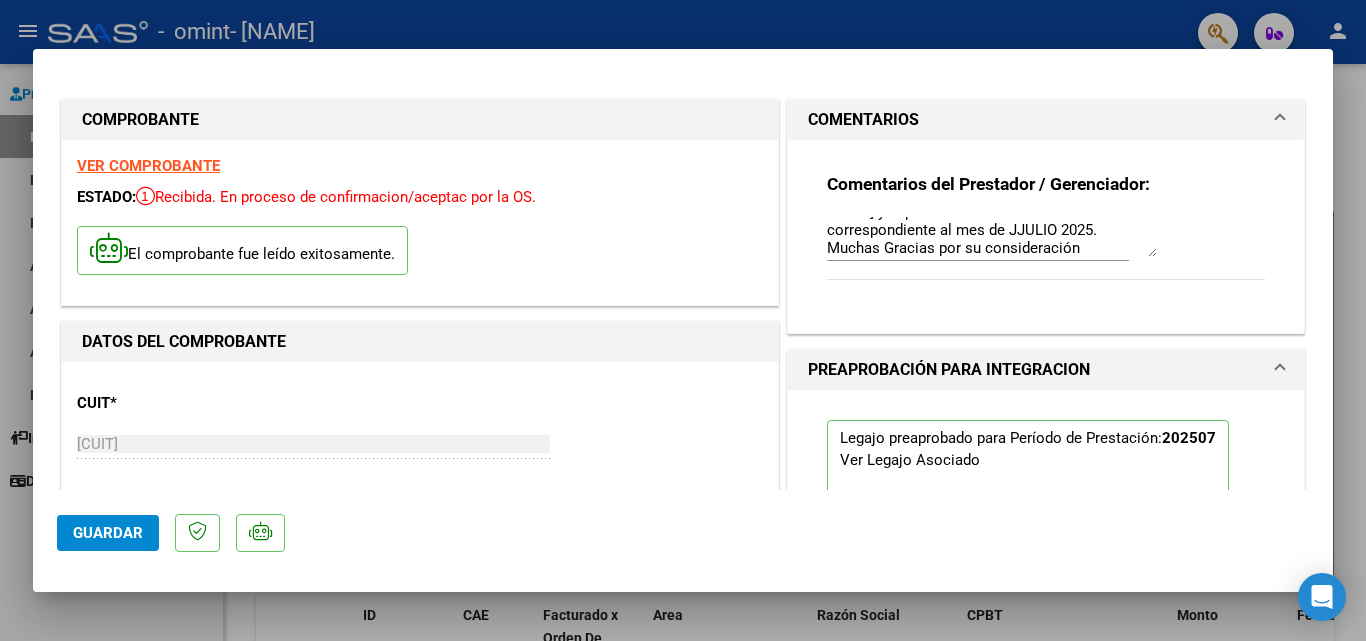 click on "VER COMPROBANTE" at bounding box center (148, 166) 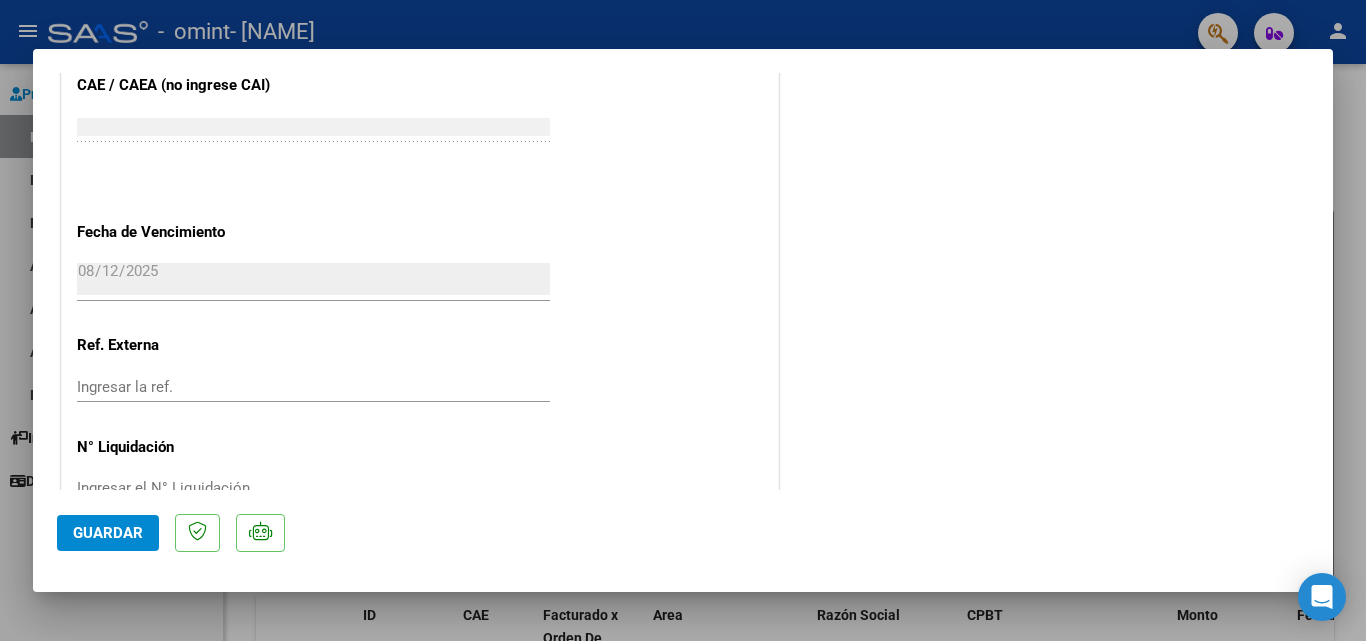 scroll, scrollTop: 1373, scrollLeft: 0, axis: vertical 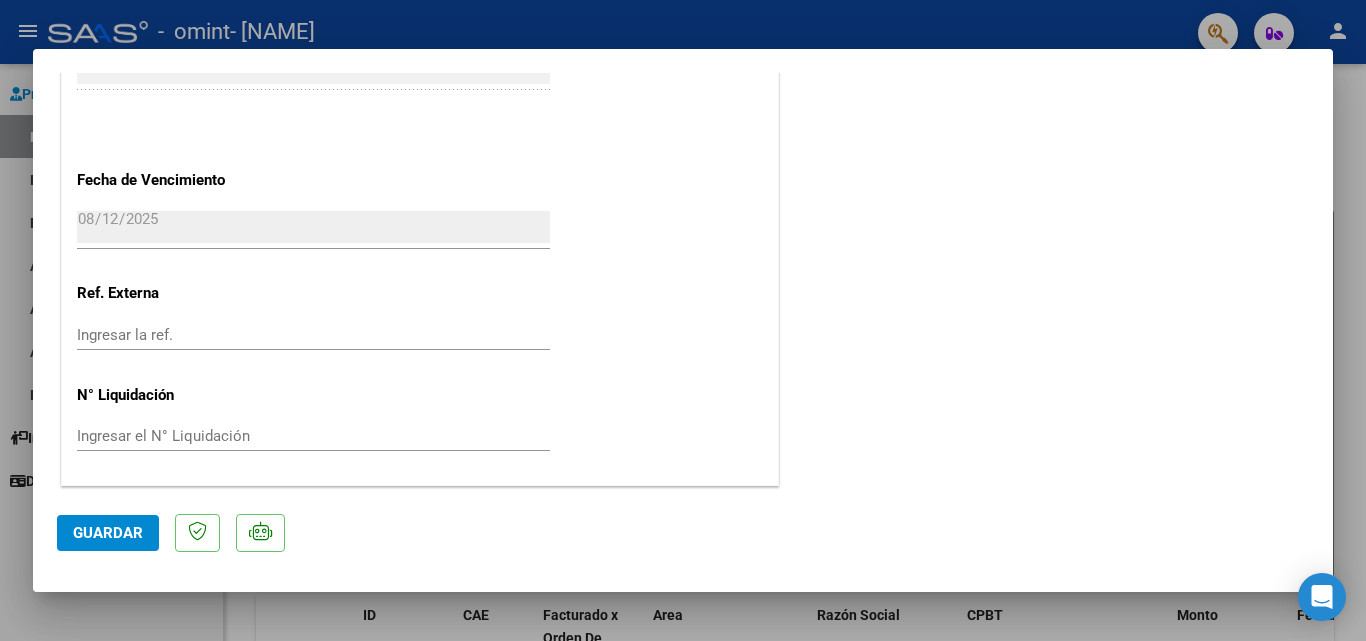 click at bounding box center (683, 320) 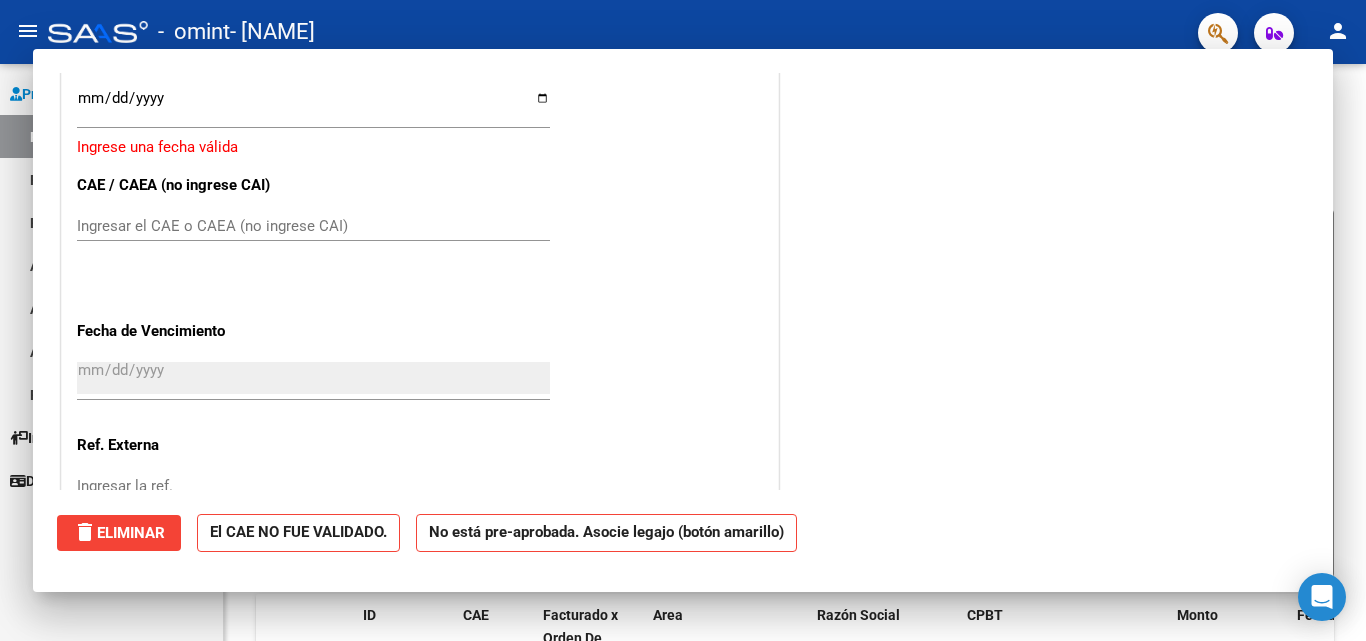 scroll, scrollTop: 0, scrollLeft: 0, axis: both 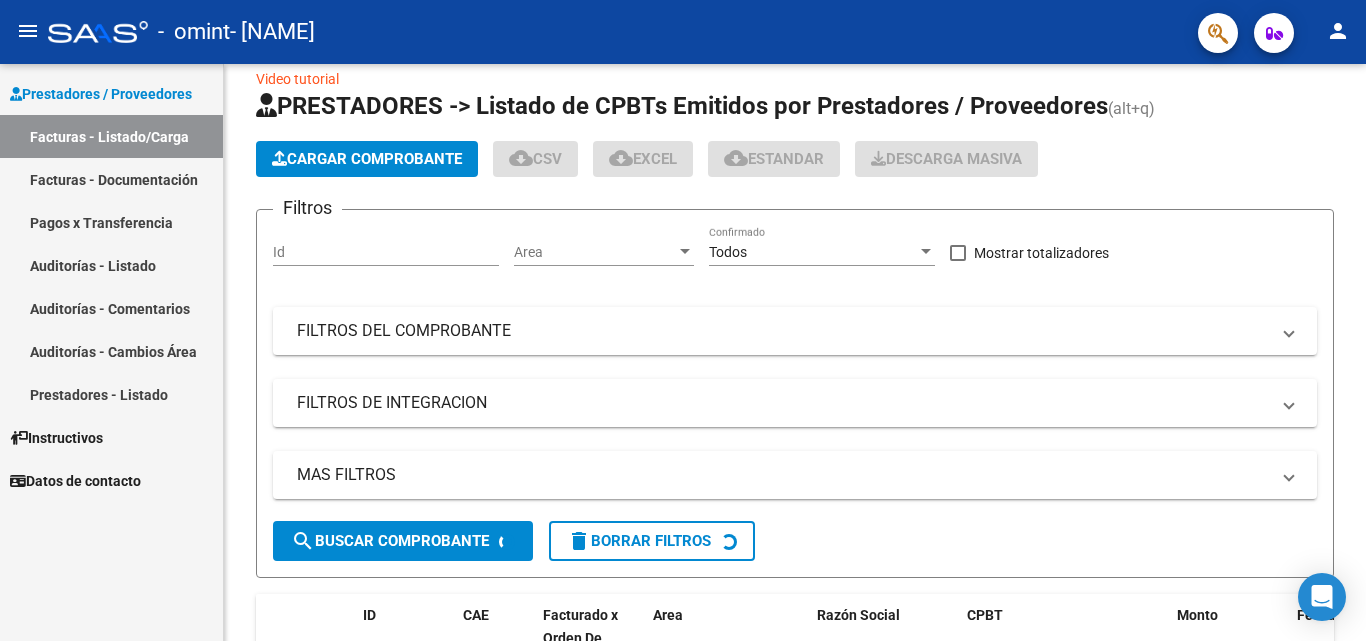 click on "person" 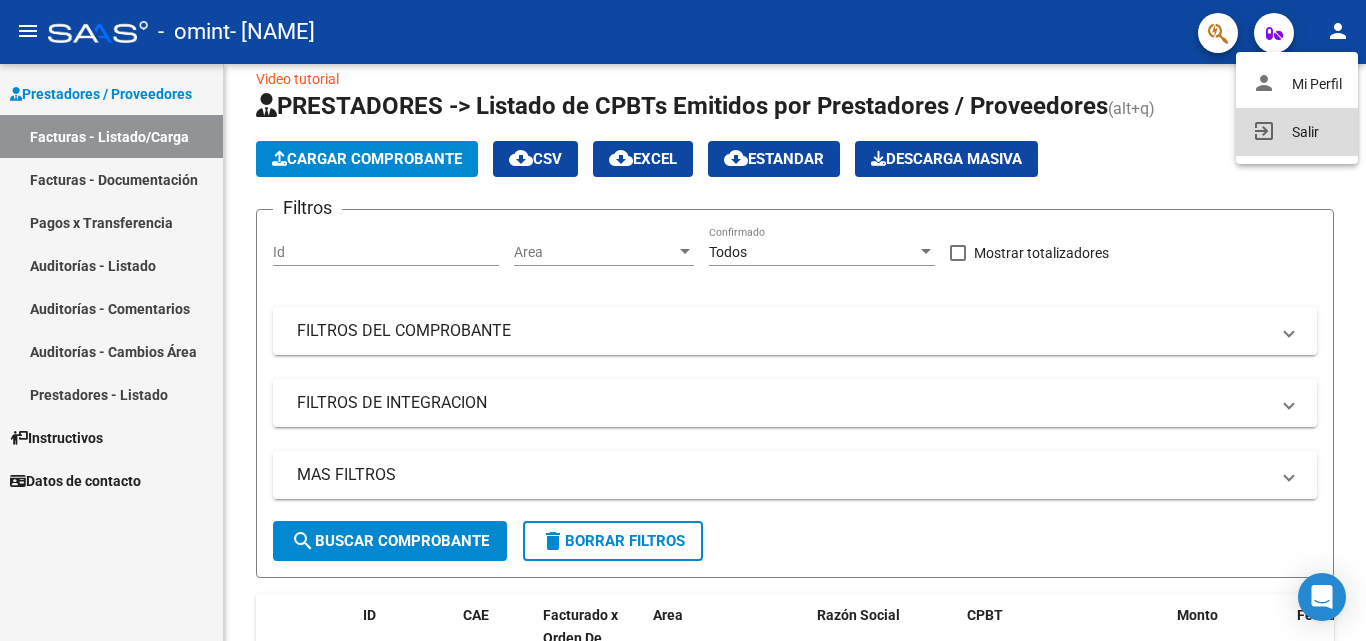 click on "exit_to_app  Salir" at bounding box center [1297, 132] 